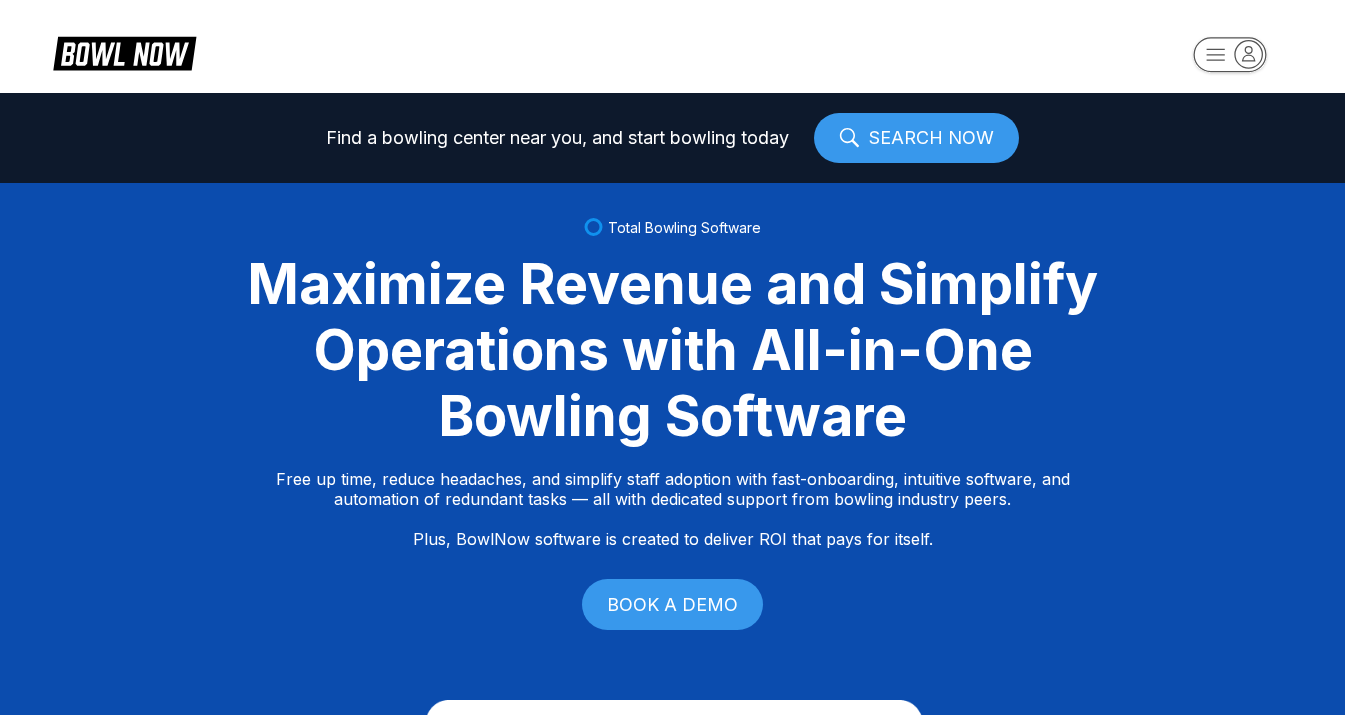 scroll, scrollTop: 0, scrollLeft: 0, axis: both 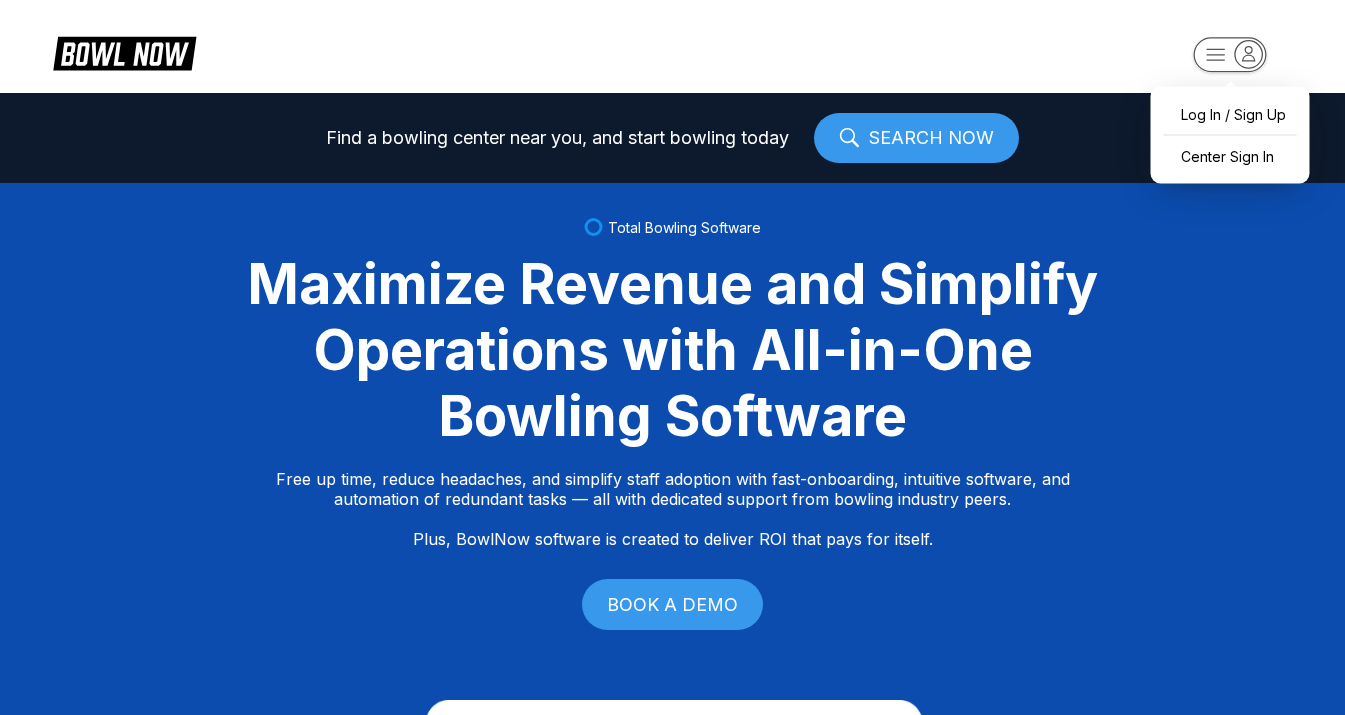 click on "Log In / Sign Up Center Sign In Find a bowling center near you, and start bowling today SEARCH NOW Total Bowling Software Maximize Revenue and Simplify Operations with All-in-One Bowling Software Free up time, reduce headaches, and simplify staff adoption with fast-onboarding, intuitive software, and  automation of redundant tasks — all with dedicated support from bowling industry peers. Plus, BowlNow software is created to deliver ROI that pays for itself. BOOK A DEMO Free Up Time With Fast Onboarding We know time is critical, so we’ve streamlined our onboarding process to be fast and hassle-free. Even better, you’ll have on-demand, hands-on support from bowling industry peers. Intuitive Software to Simplify Staff Adoption Our platform is built to be intuitive, modern, and easy-to-use, ensuring your staff can quickly adopt and stay focused on what matters most—delivering an exceptional customer experience. Automation of Redundant Tasks Created to Deliver ROI That Pays for Itself Fast Track Step One" at bounding box center [672, 357] 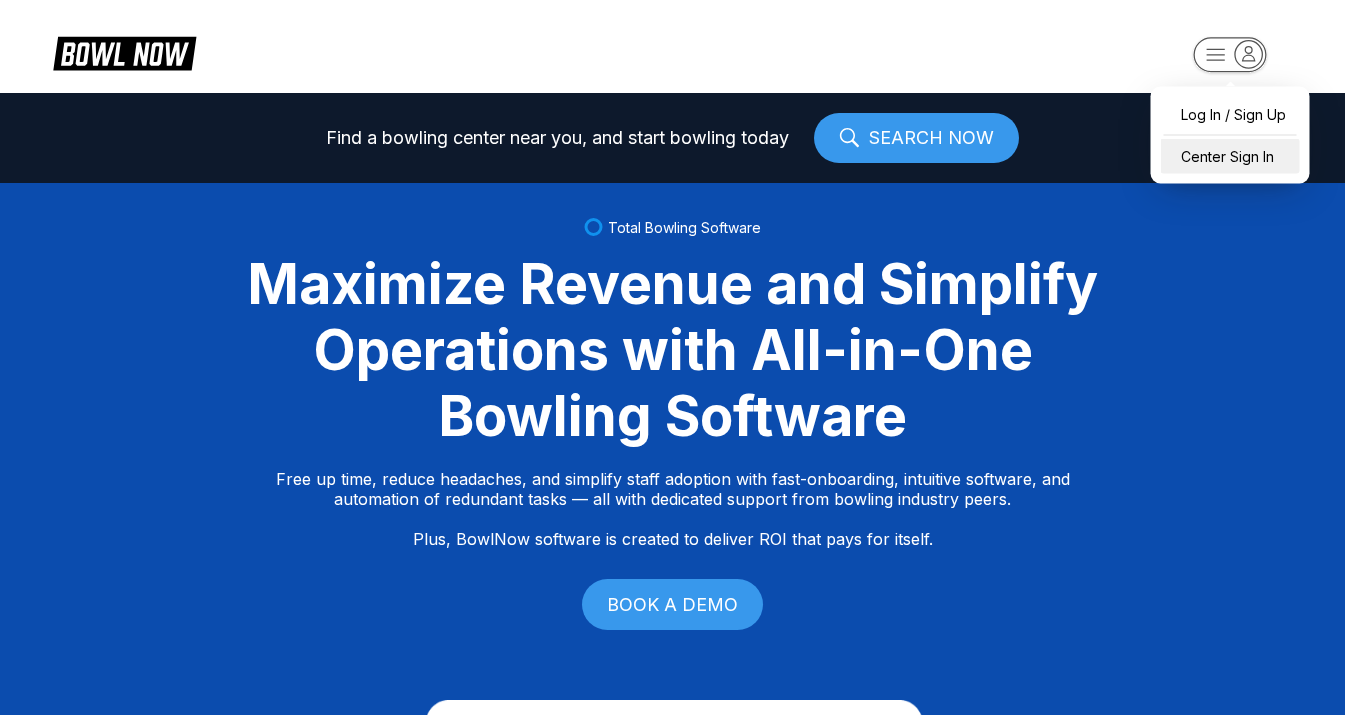 click on "Center Sign In" at bounding box center [1230, 156] 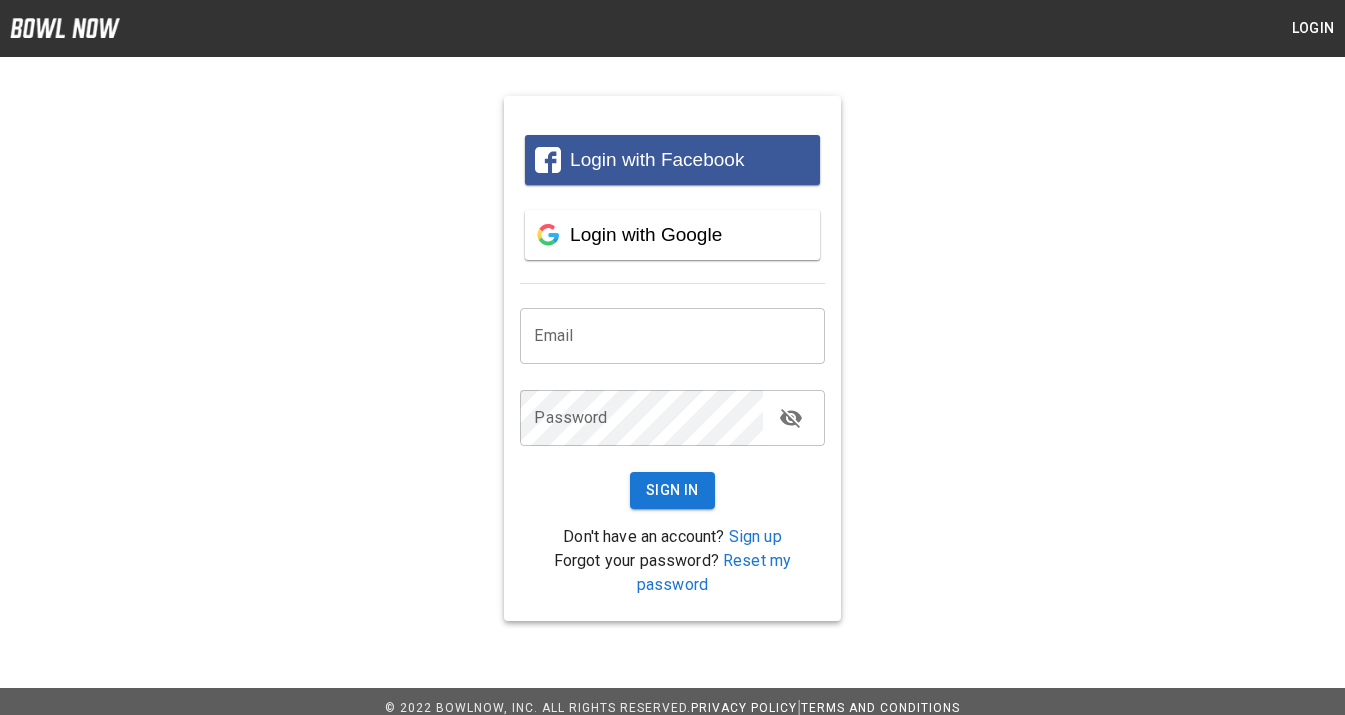 scroll, scrollTop: 0, scrollLeft: 0, axis: both 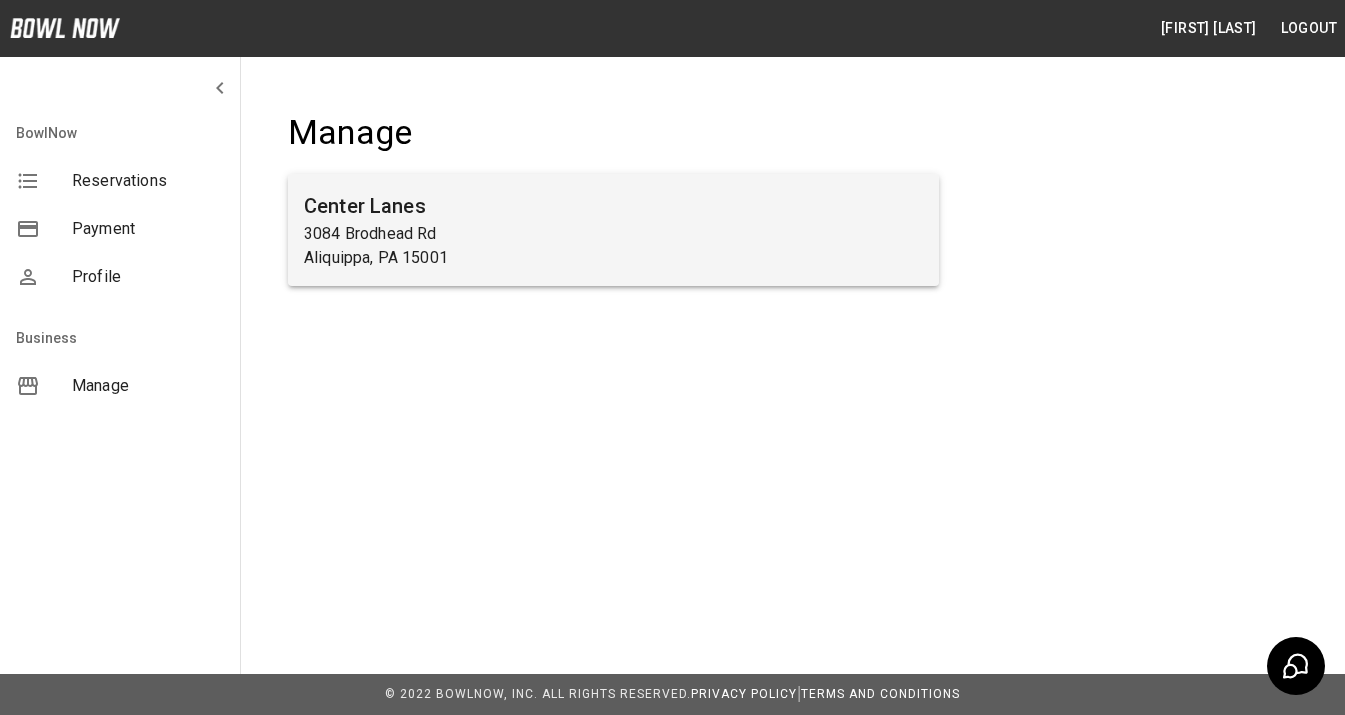 click on "Aliquippa, PA 15001" at bounding box center (613, 258) 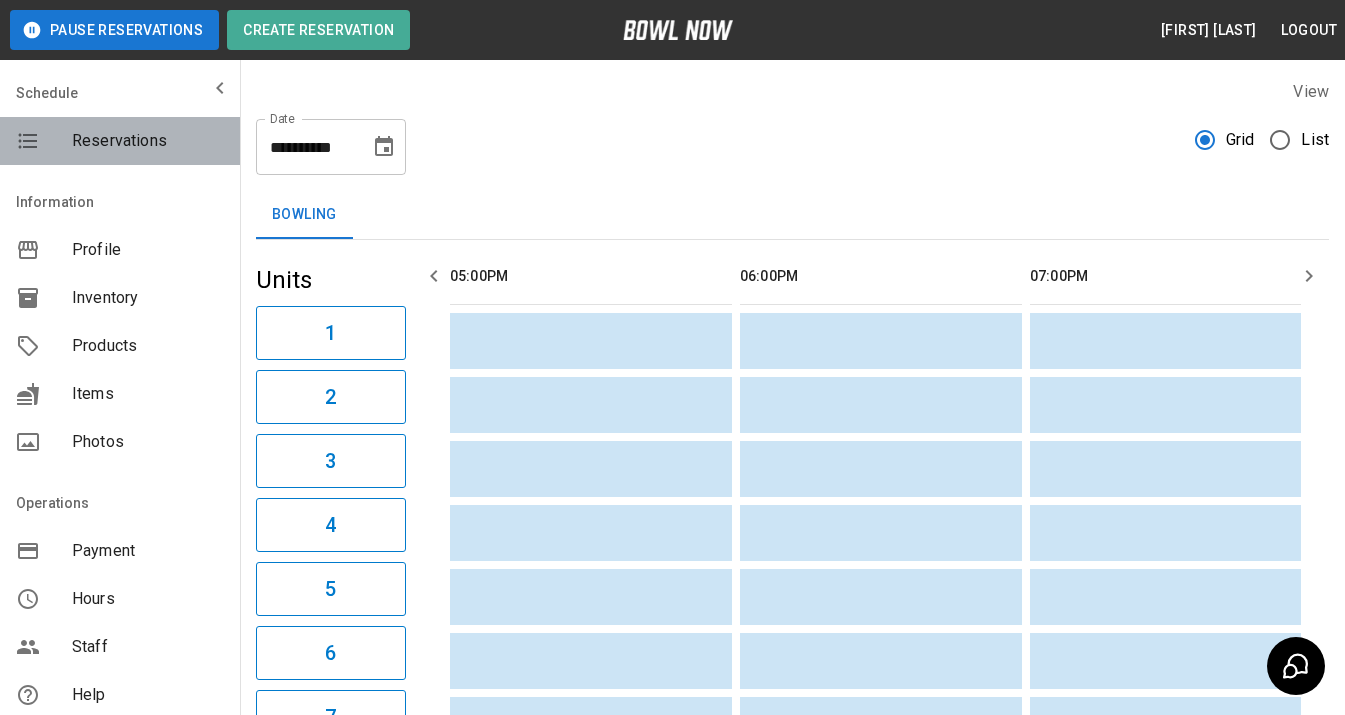 click on "Reservations" at bounding box center [148, 141] 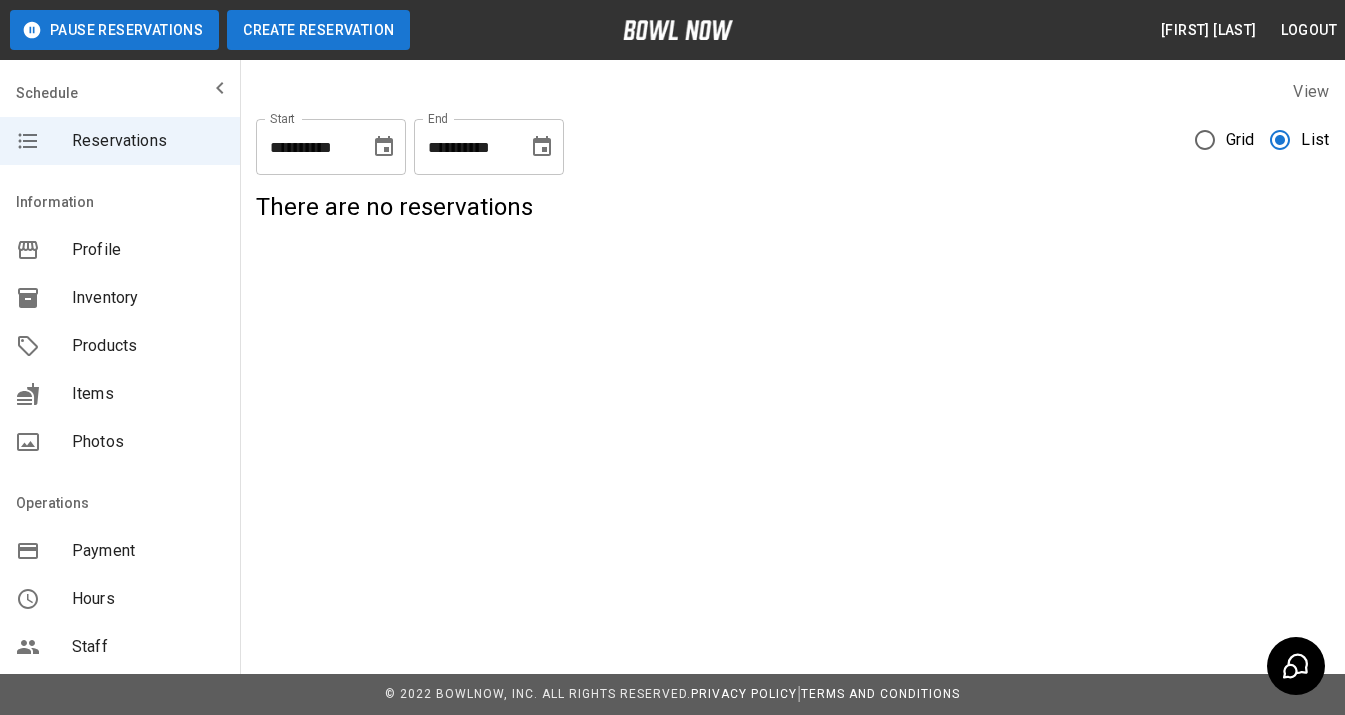 click on "Create Reservation" at bounding box center [318, 30] 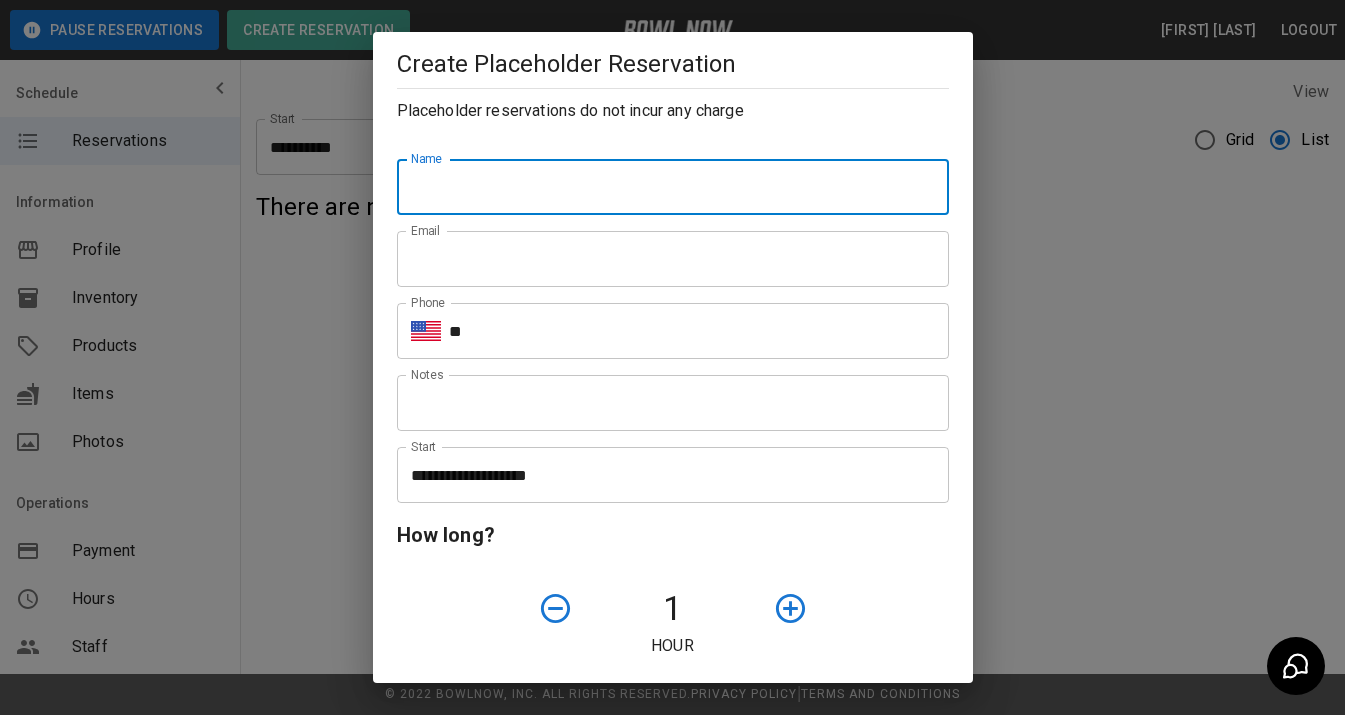 click on "Name" at bounding box center (673, 187) 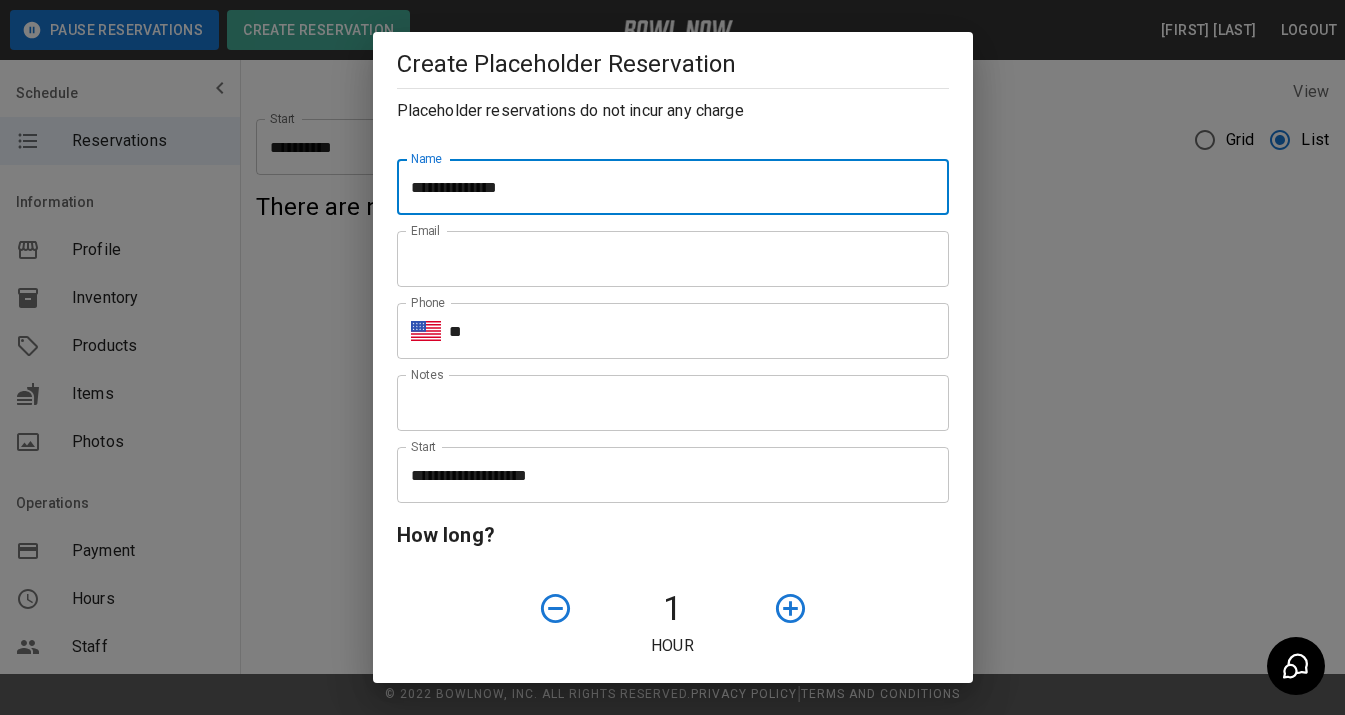 type on "**********" 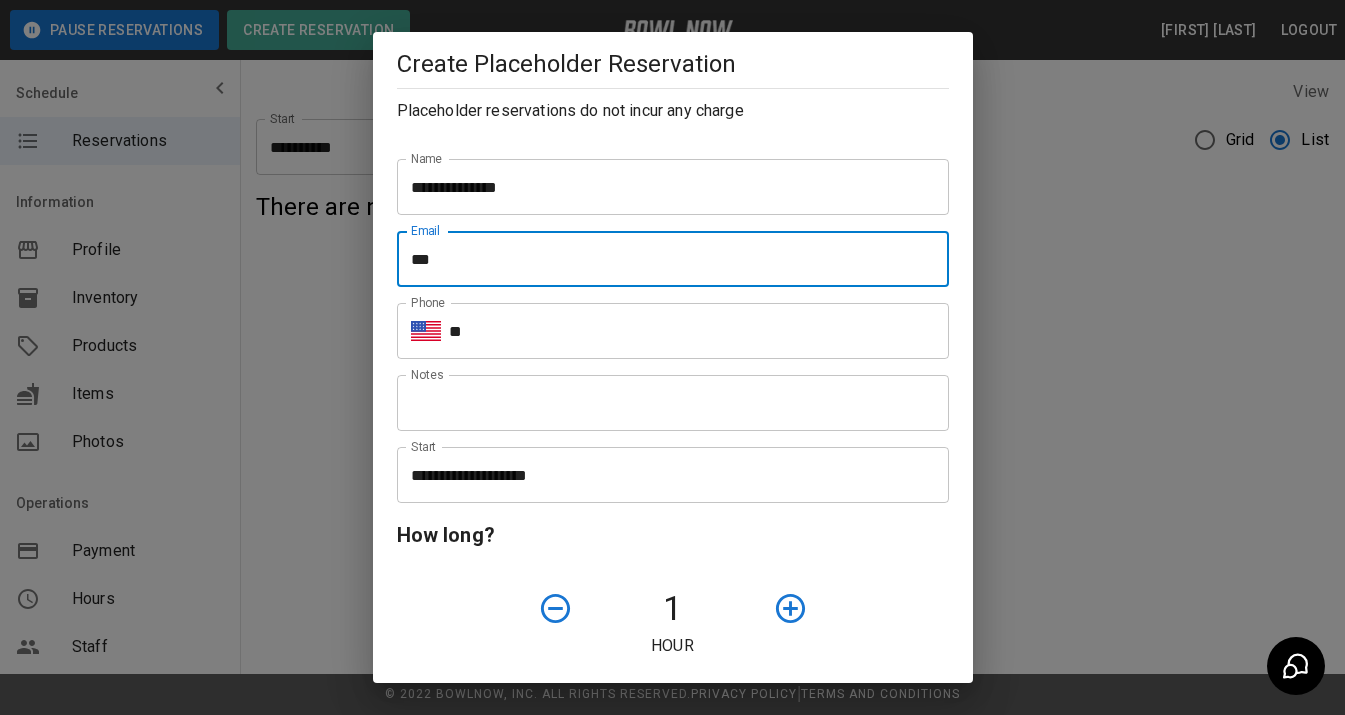 type on "**********" 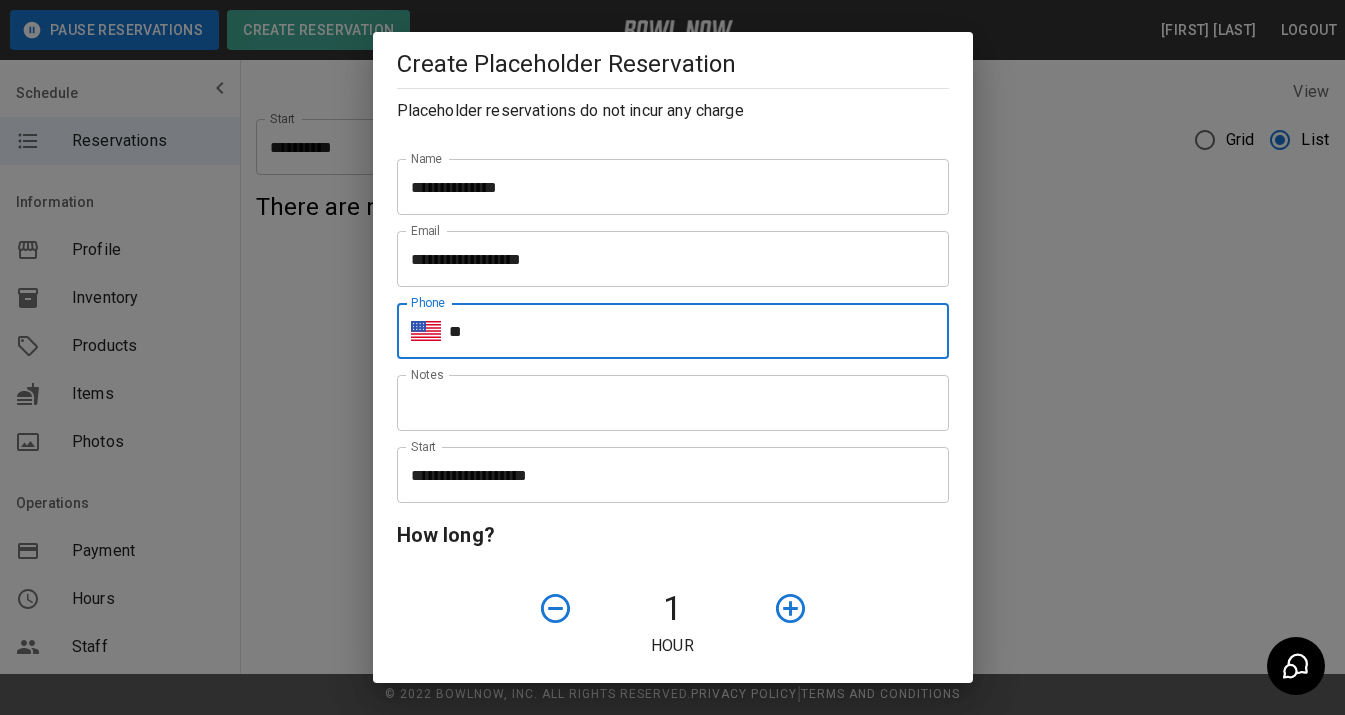 click on "**" at bounding box center (699, 331) 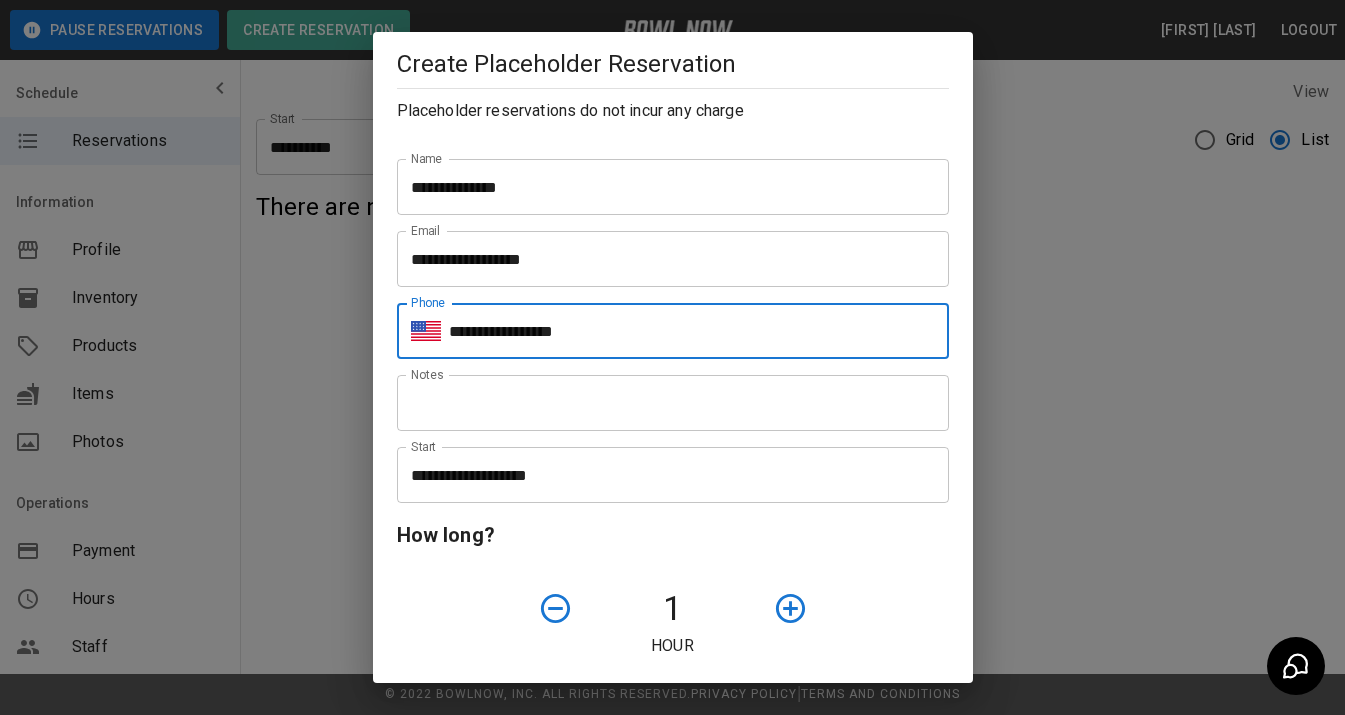 type on "**********" 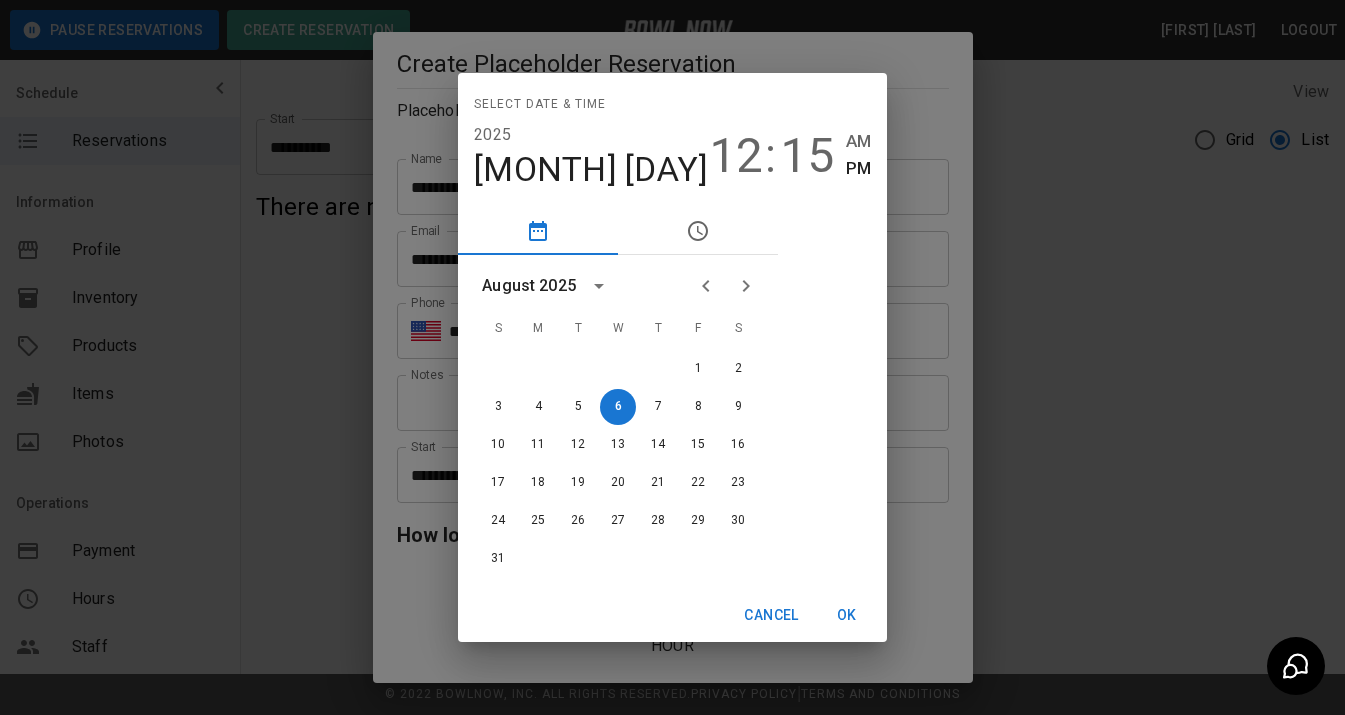 click 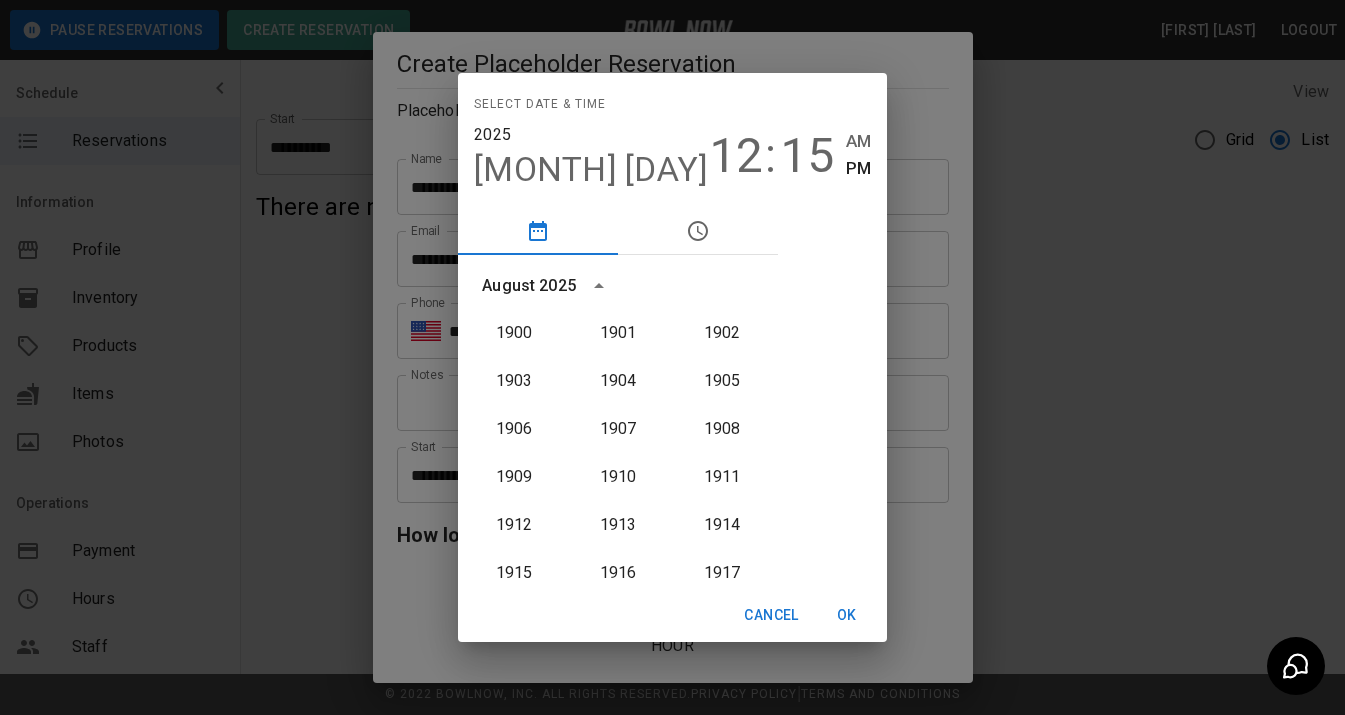 scroll, scrollTop: 1852, scrollLeft: 0, axis: vertical 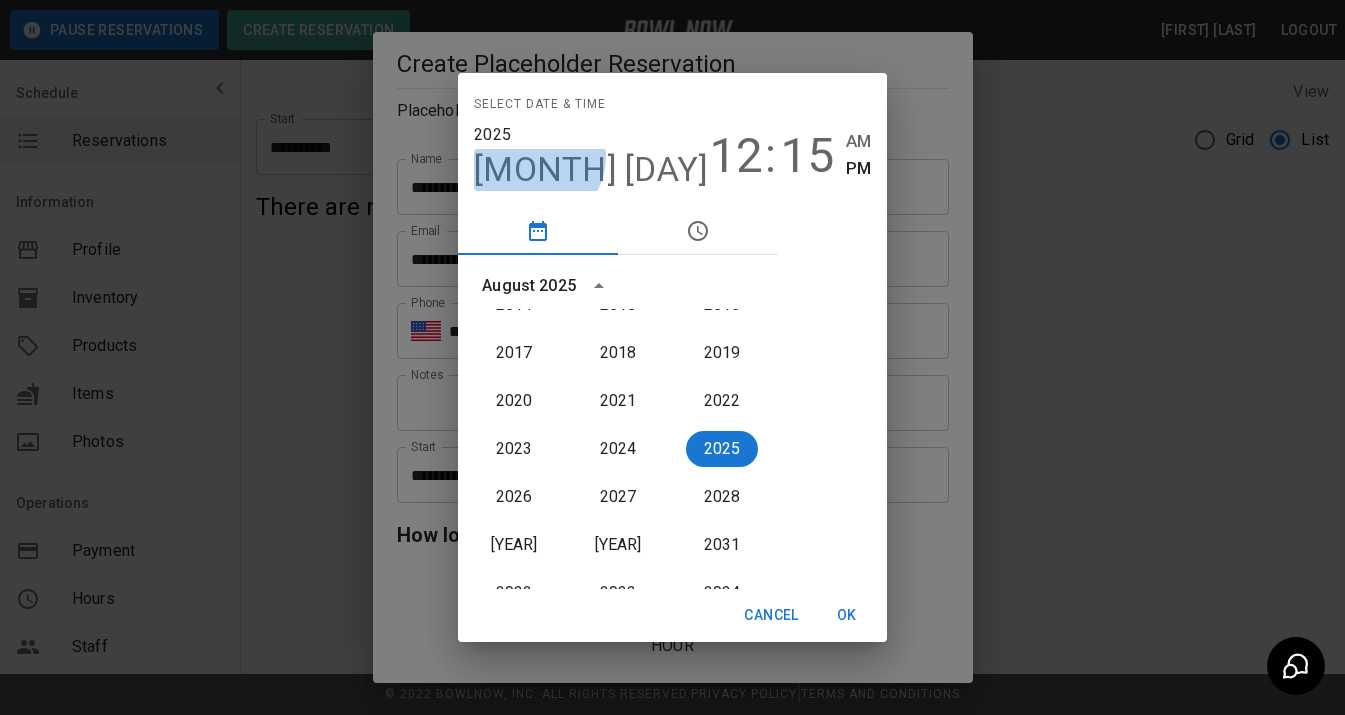 click on "[MONTH] [DAY]" at bounding box center (591, 170) 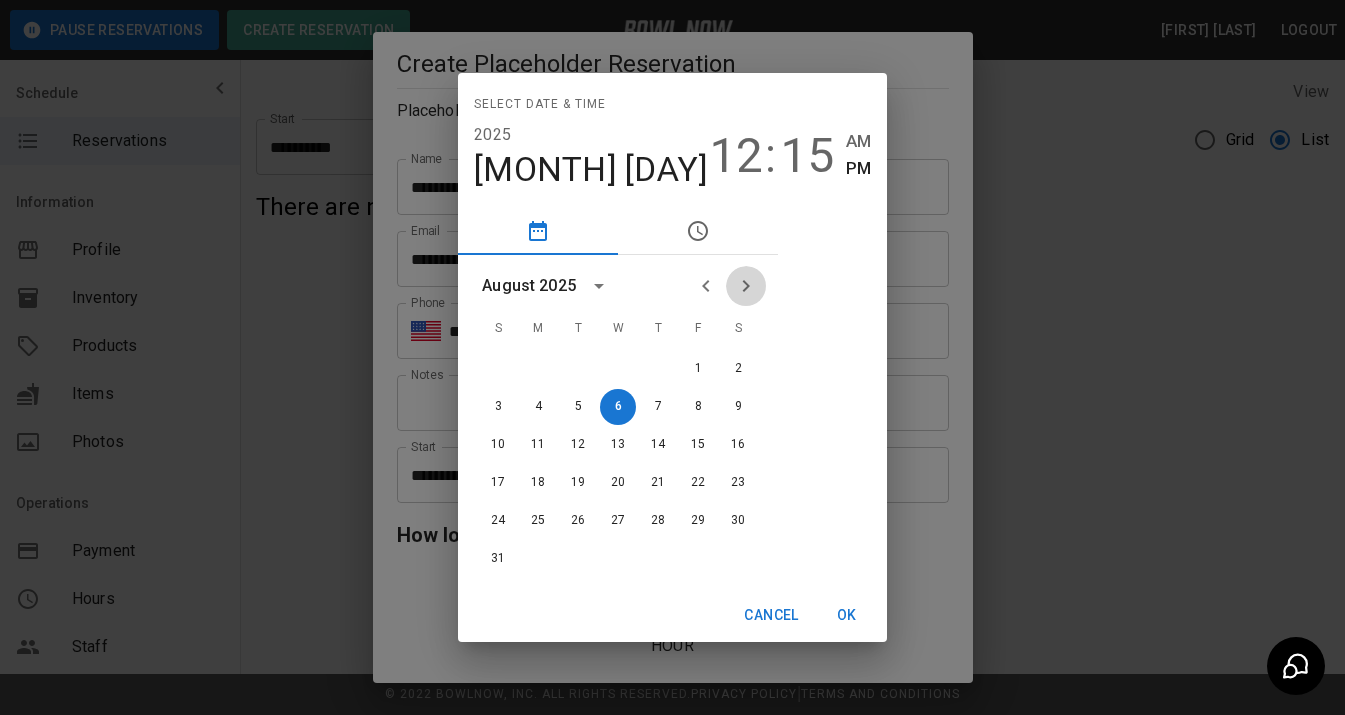 click 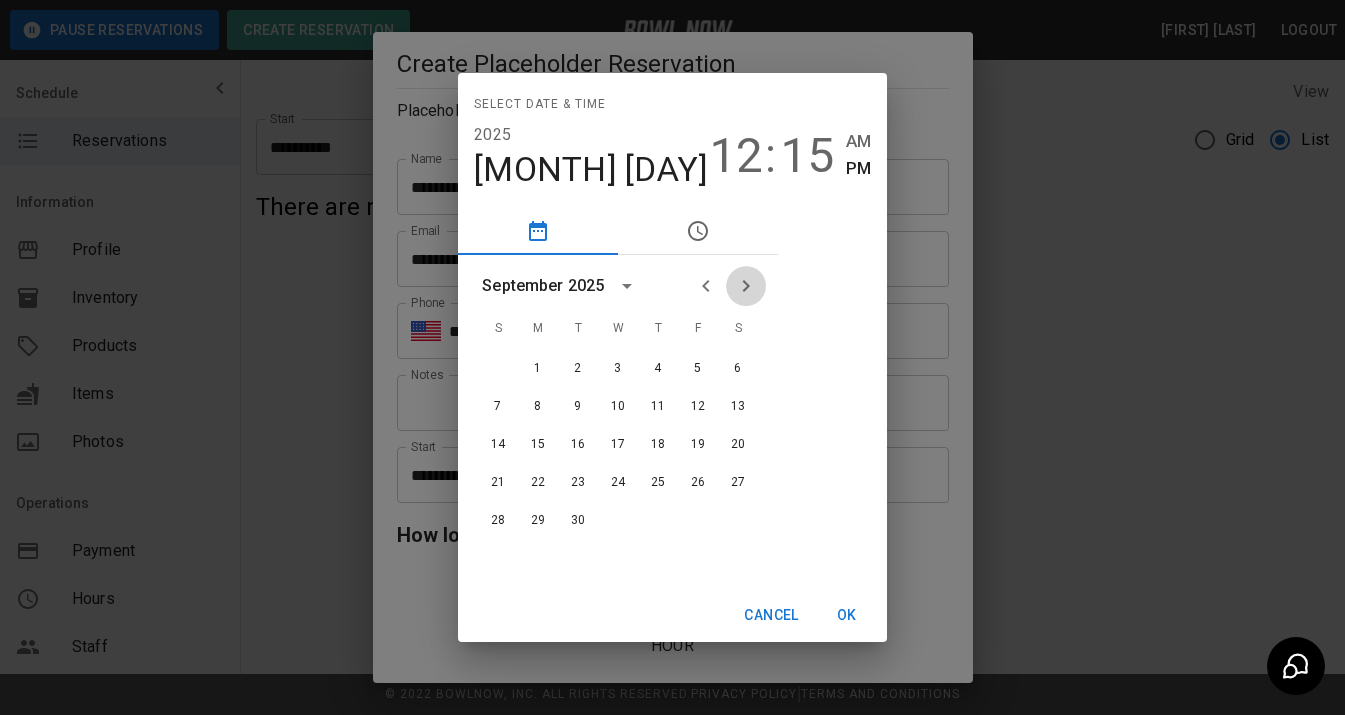 click 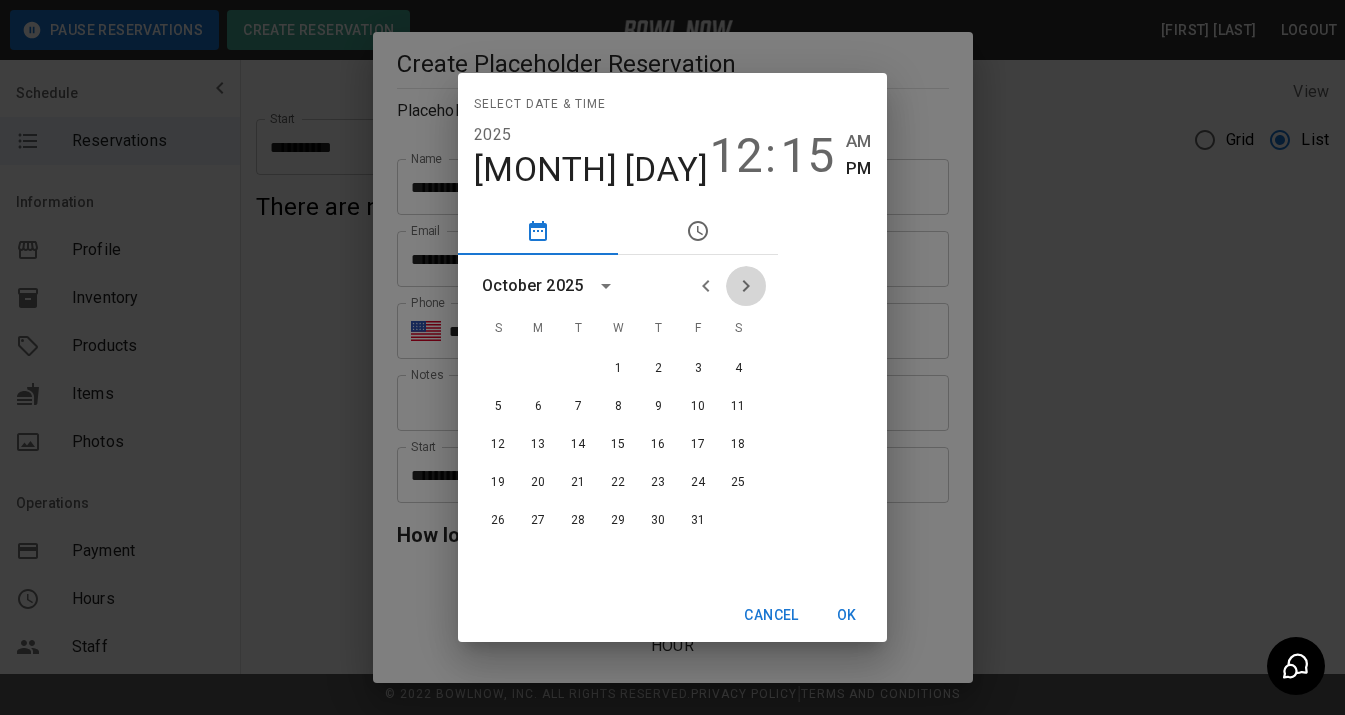 click 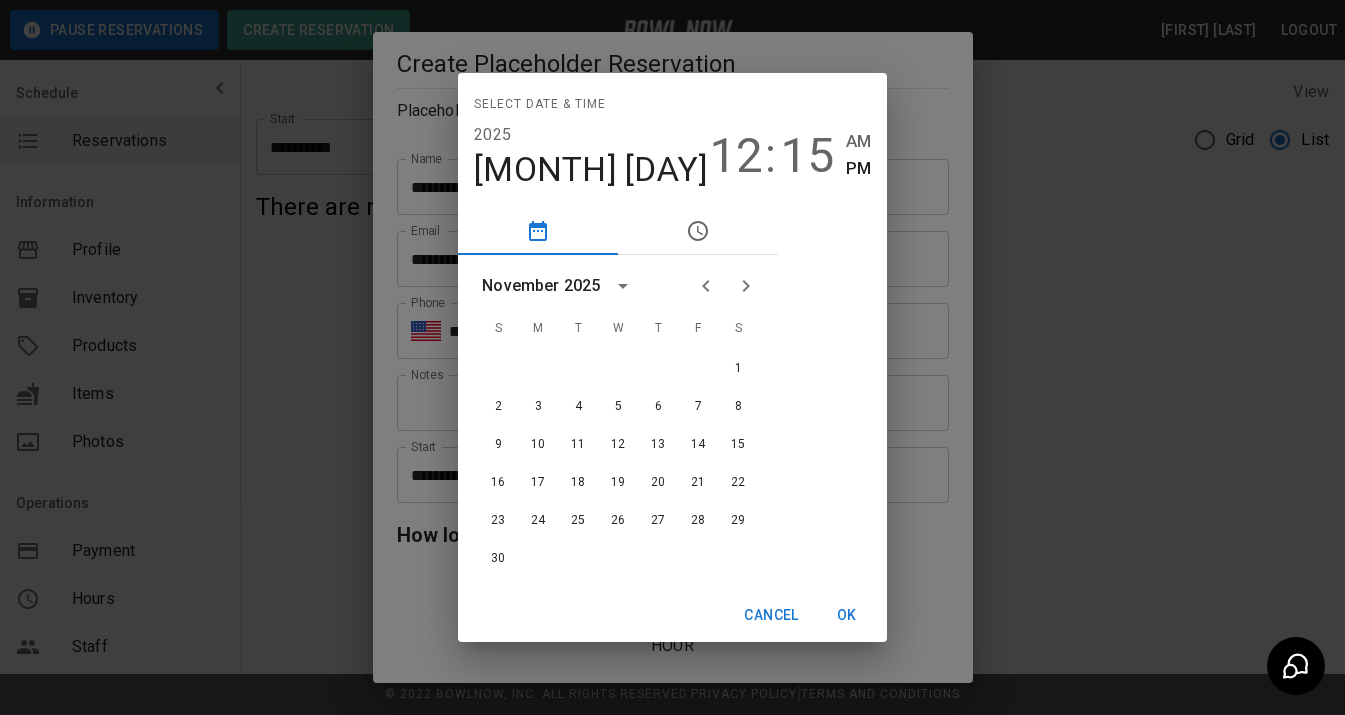 click 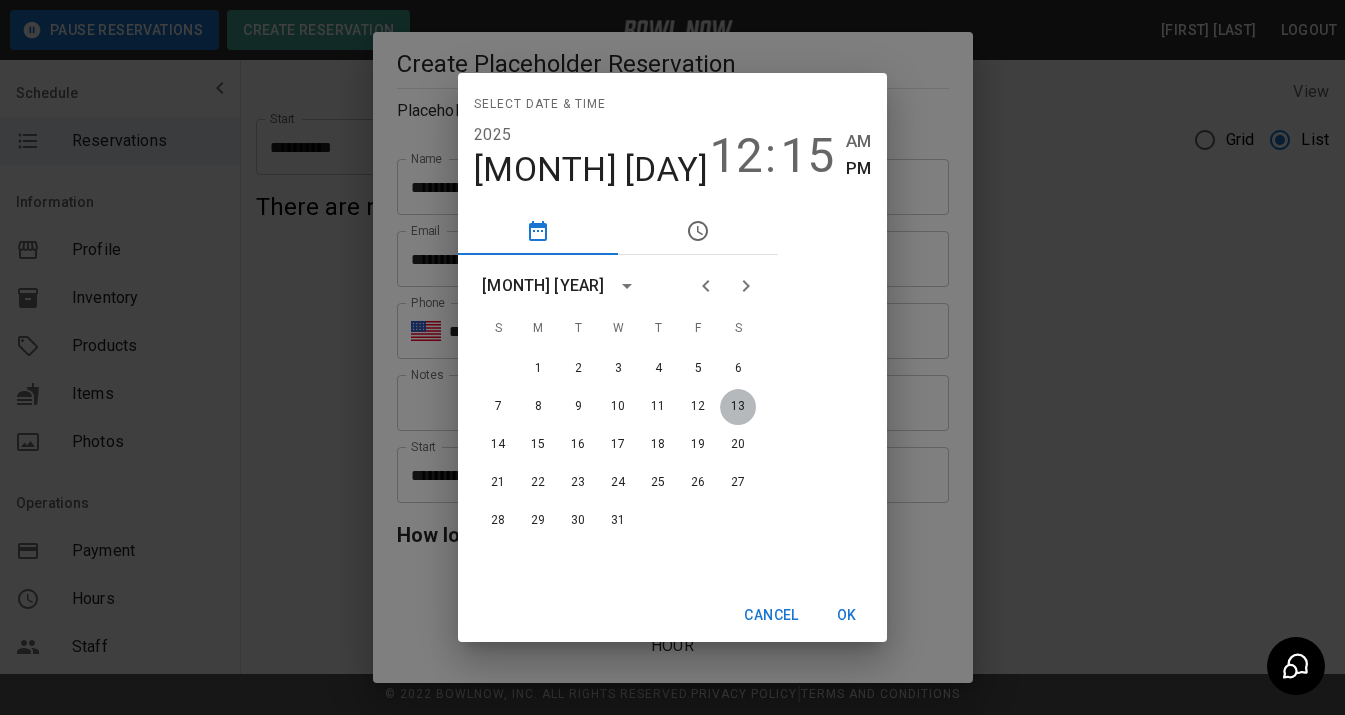 click on "13" at bounding box center [738, 407] 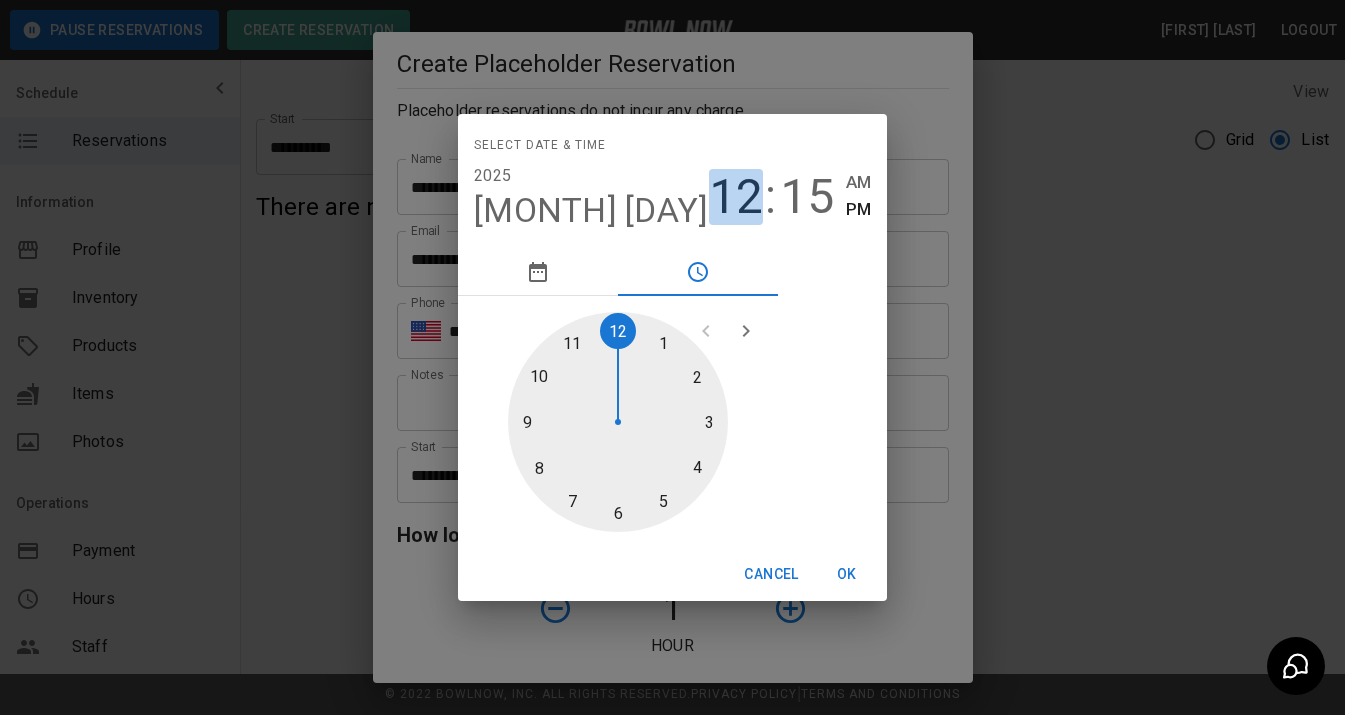 click on "12" at bounding box center [736, 197] 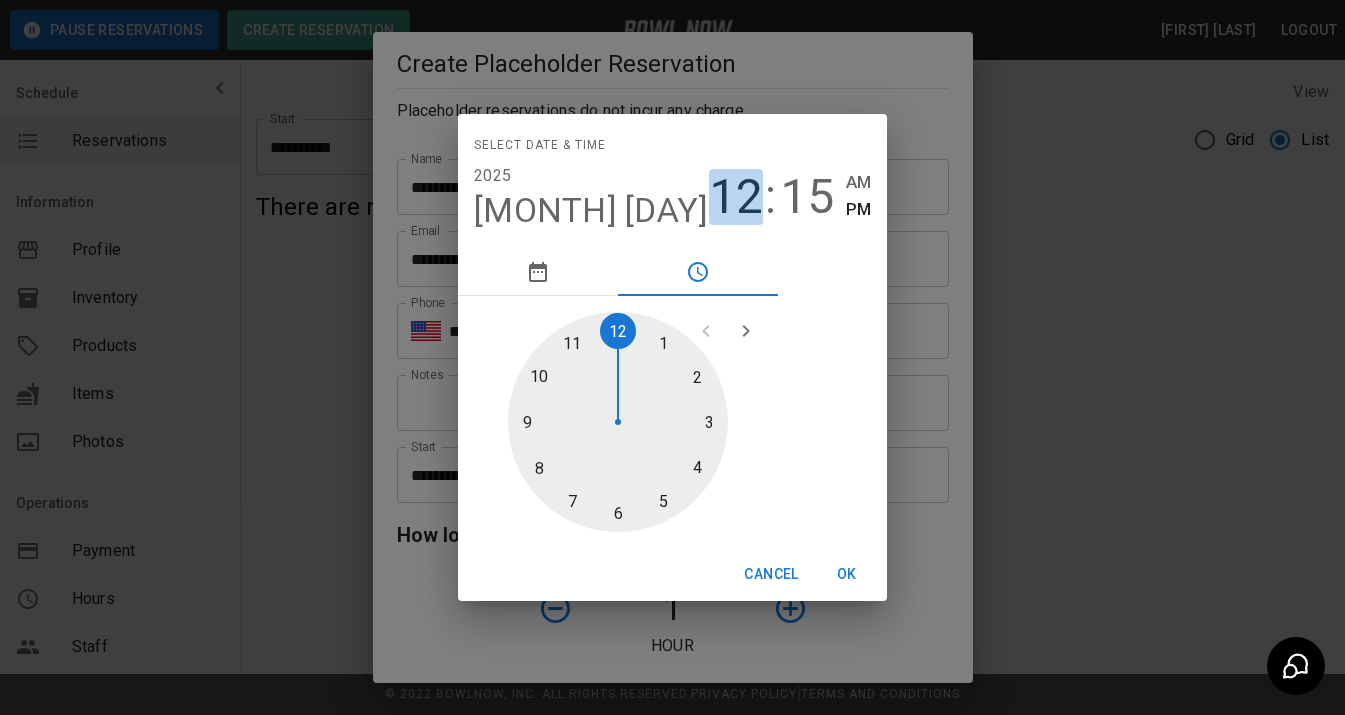 click on "12" at bounding box center (736, 197) 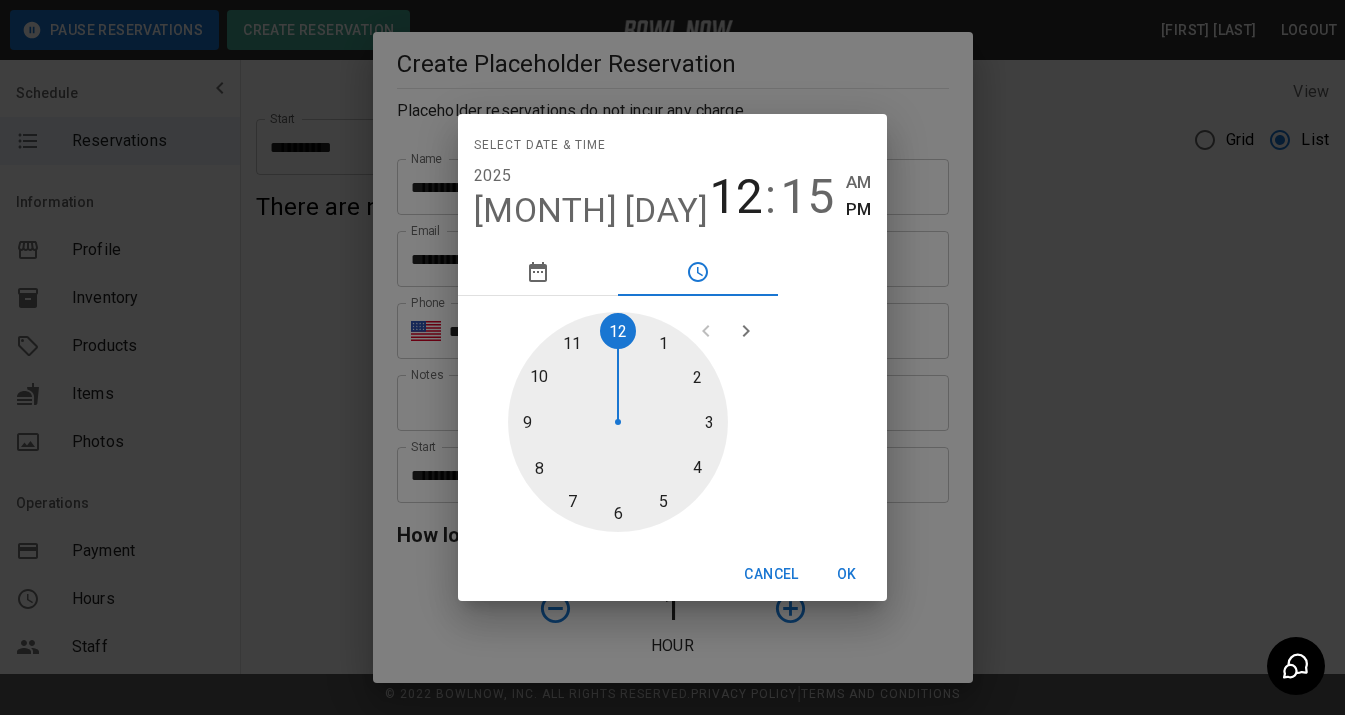 click at bounding box center [618, 422] 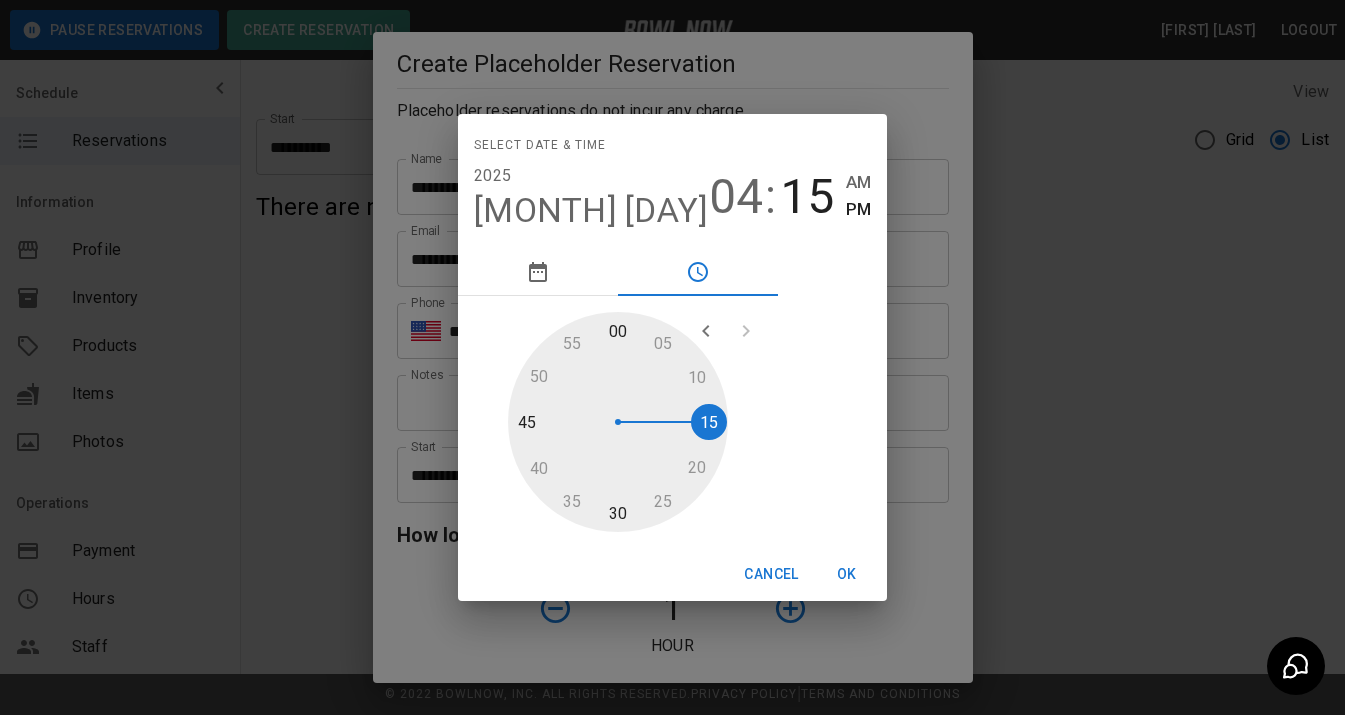 type on "**********" 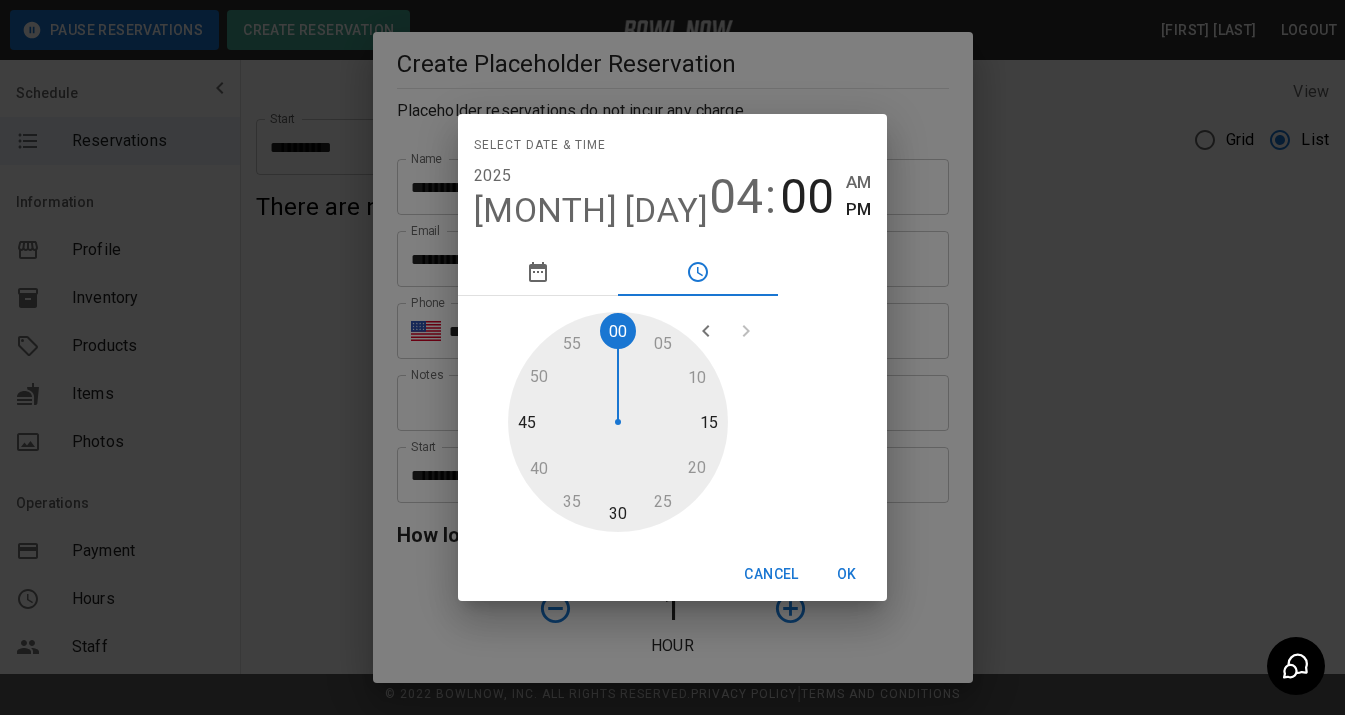click at bounding box center (618, 422) 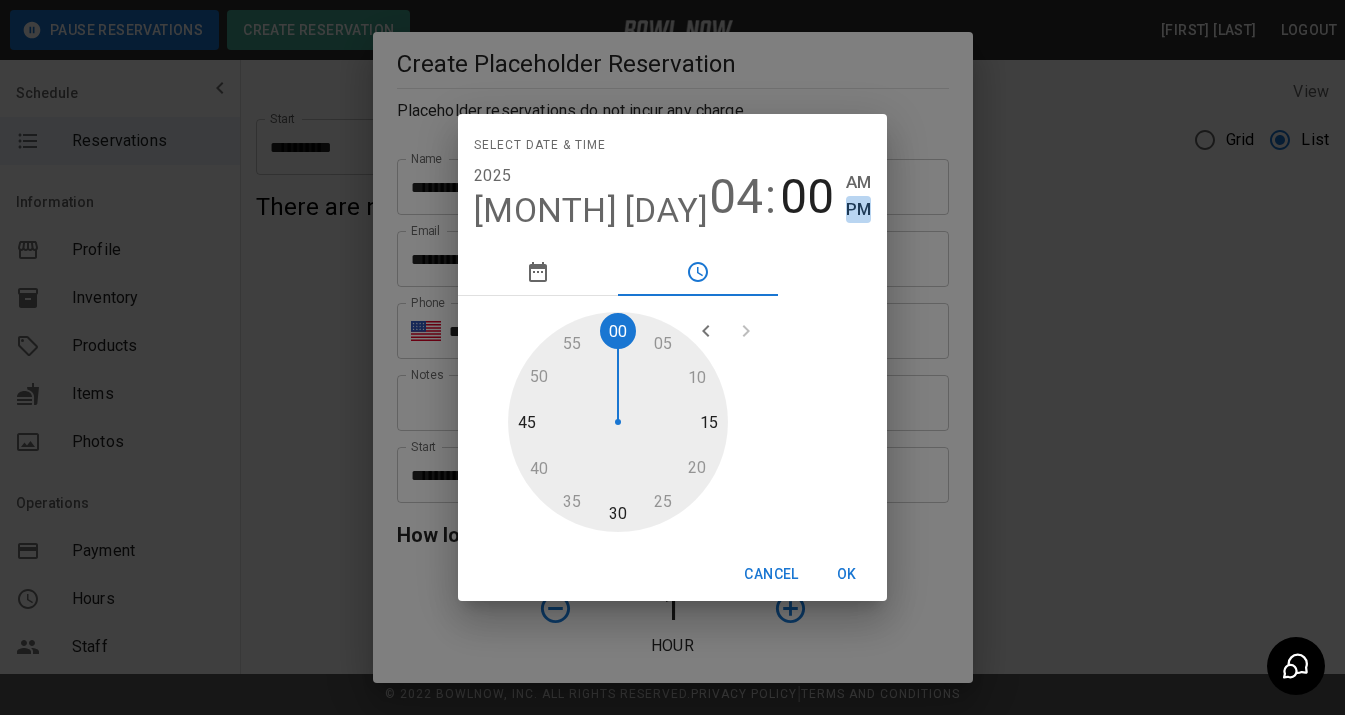 click on "PM" at bounding box center (858, 209) 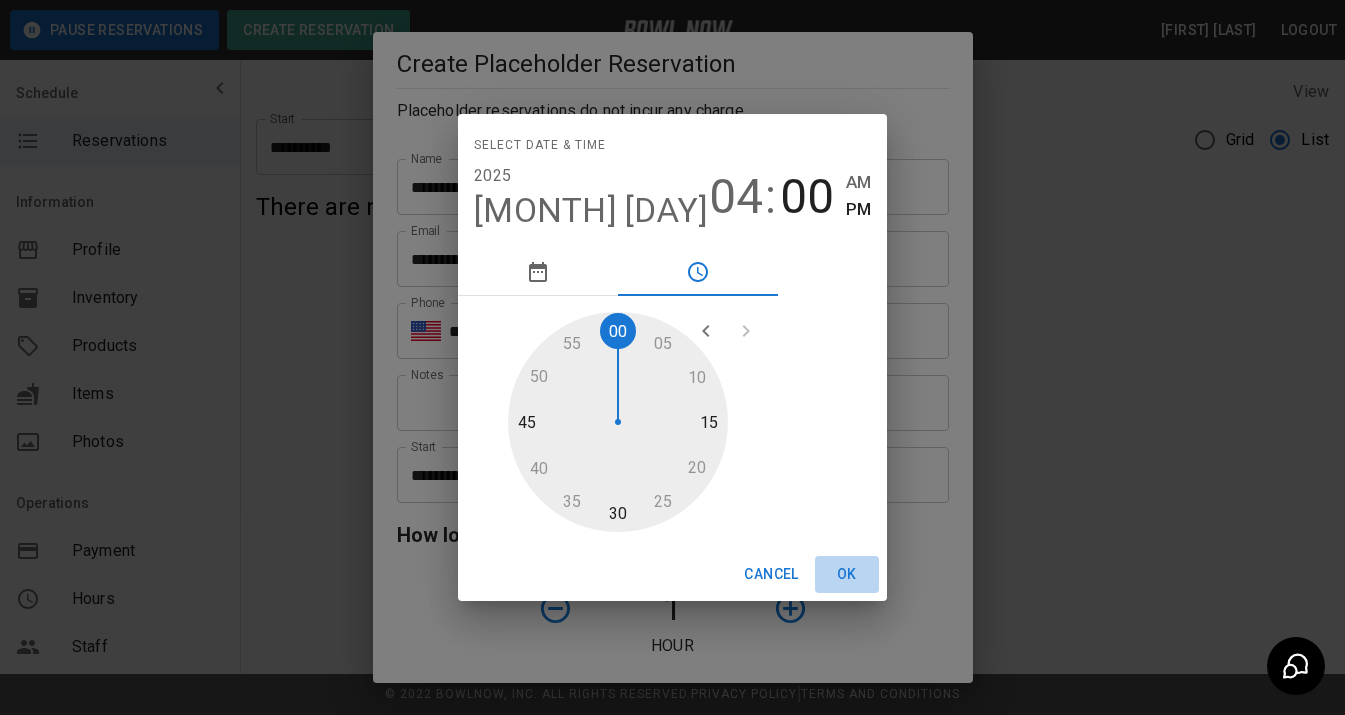 click on "OK" at bounding box center (847, 574) 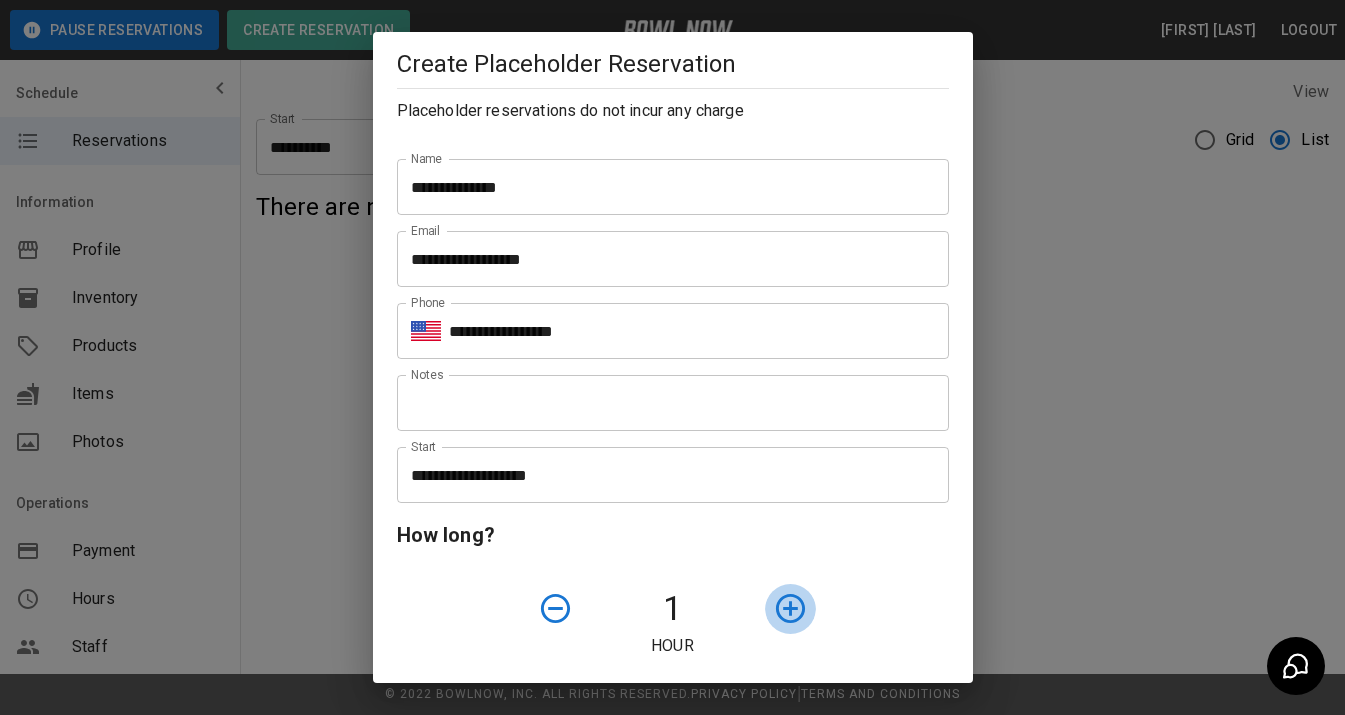 click 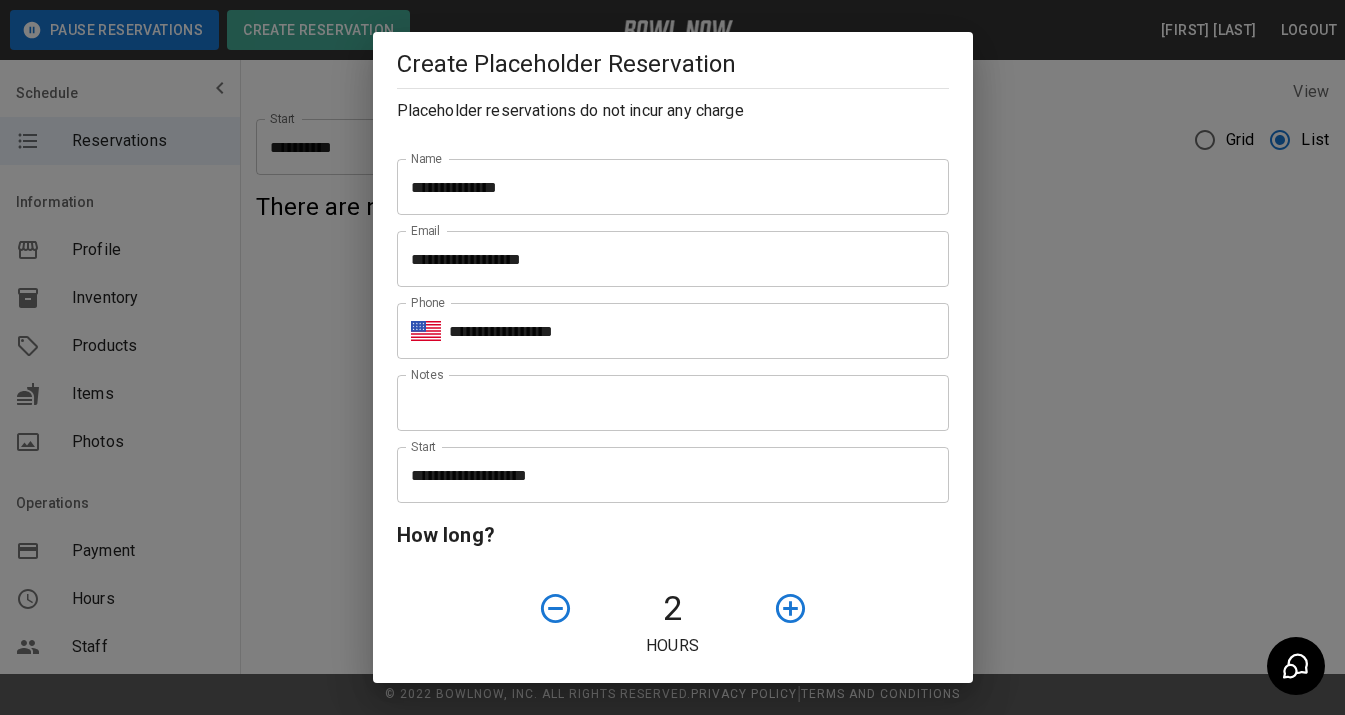 click on "Notes" at bounding box center [673, 403] 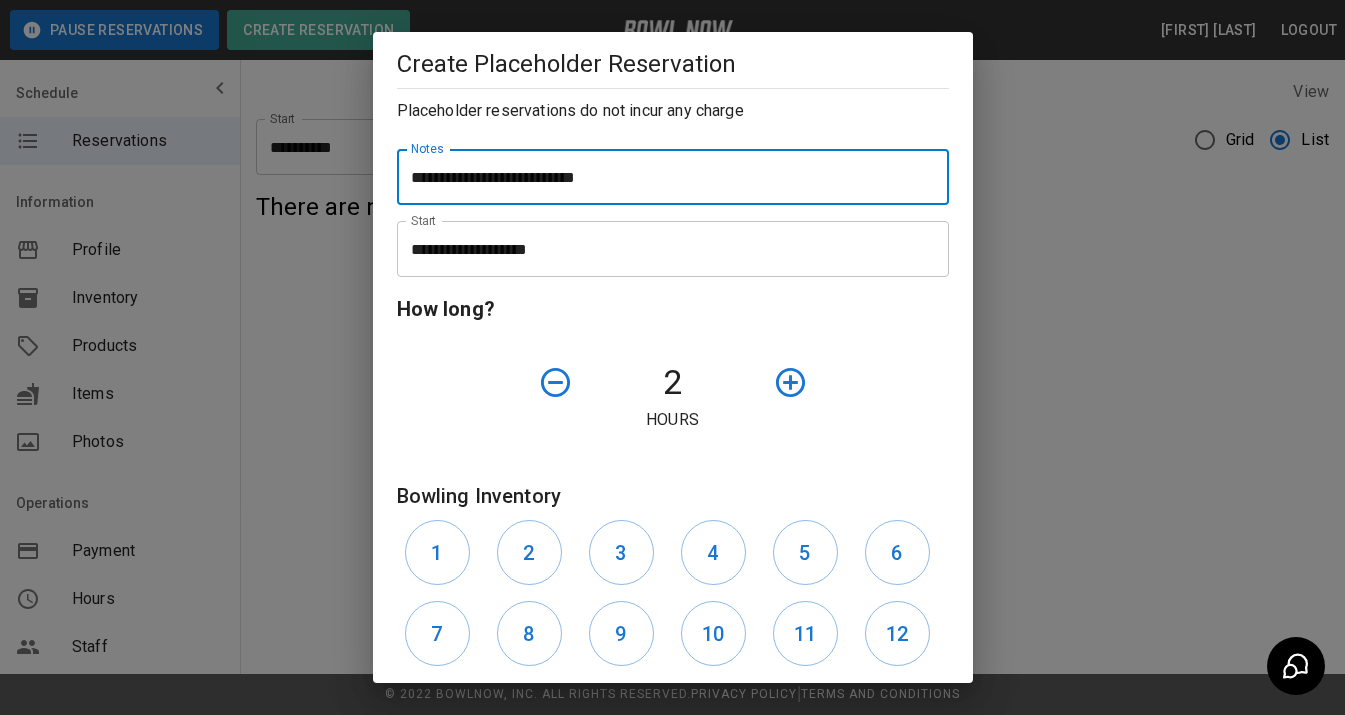 scroll, scrollTop: 227, scrollLeft: 0, axis: vertical 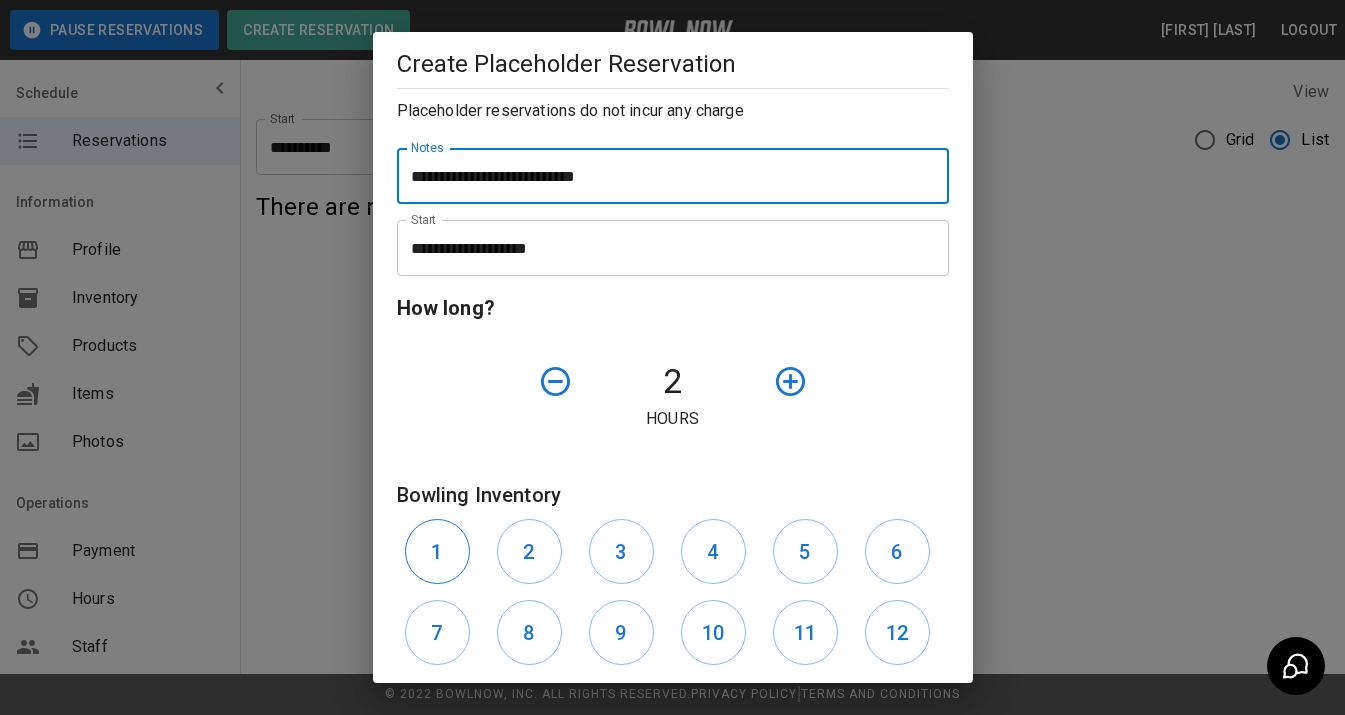 type on "**********" 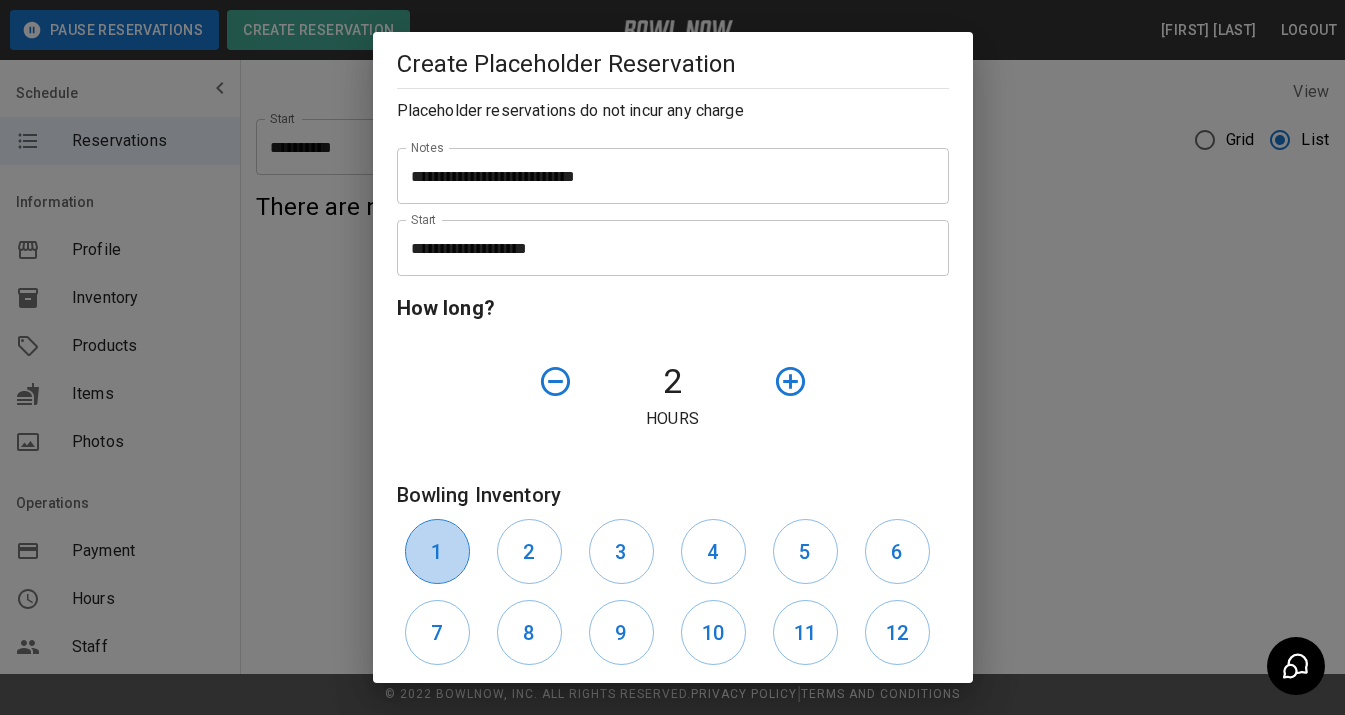 click on "1" at bounding box center [437, 551] 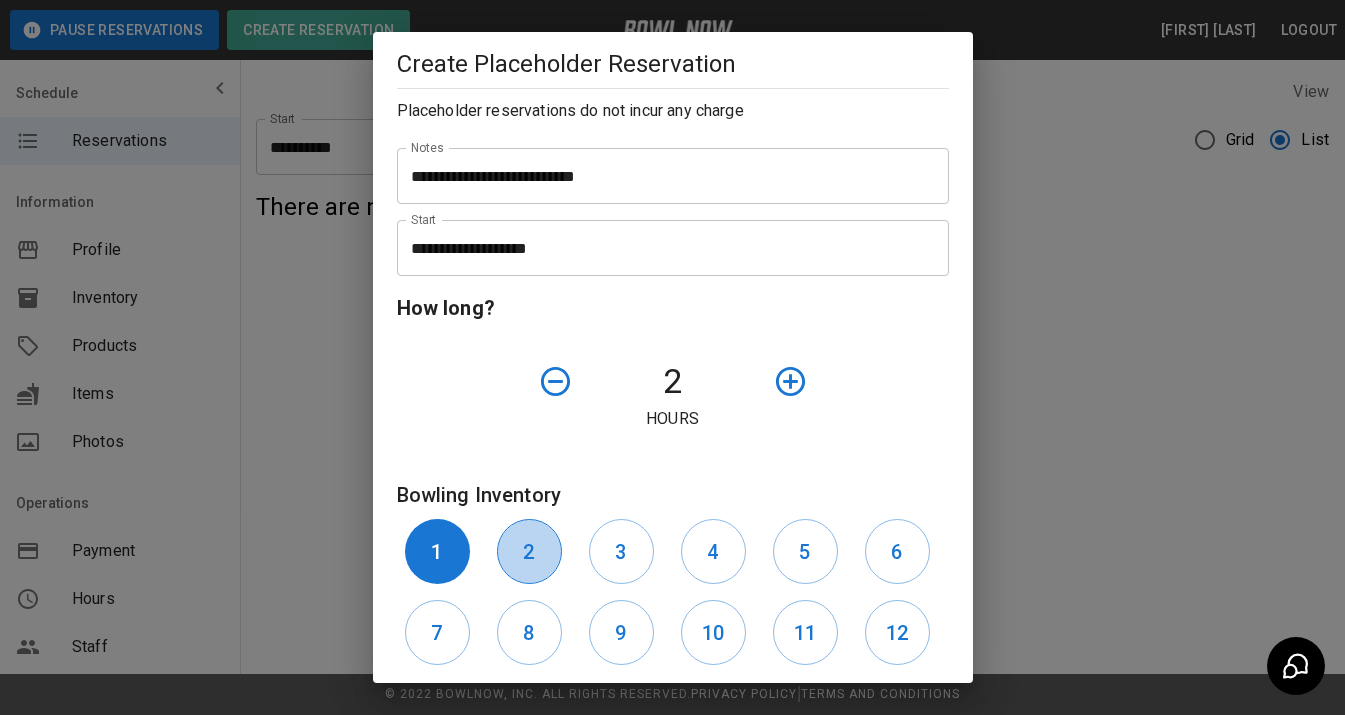 click on "2" at bounding box center (528, 552) 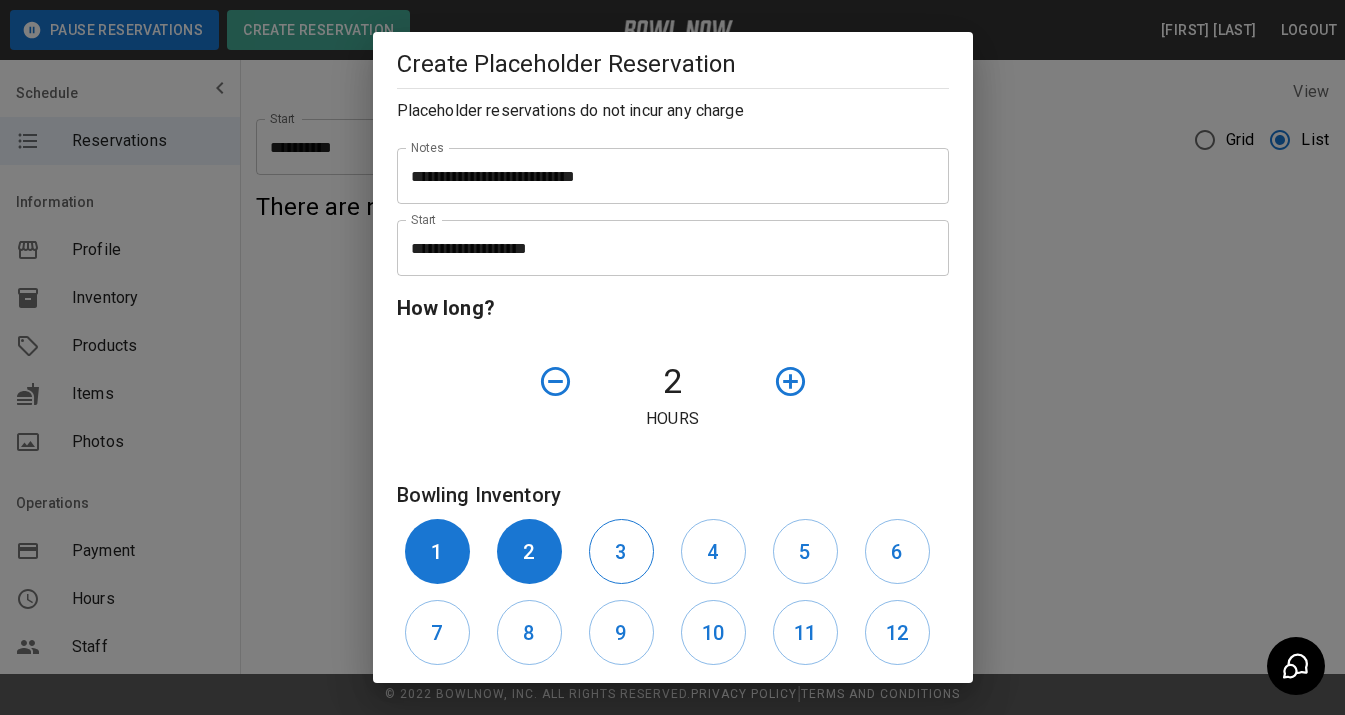 click on "3" at bounding box center (620, 552) 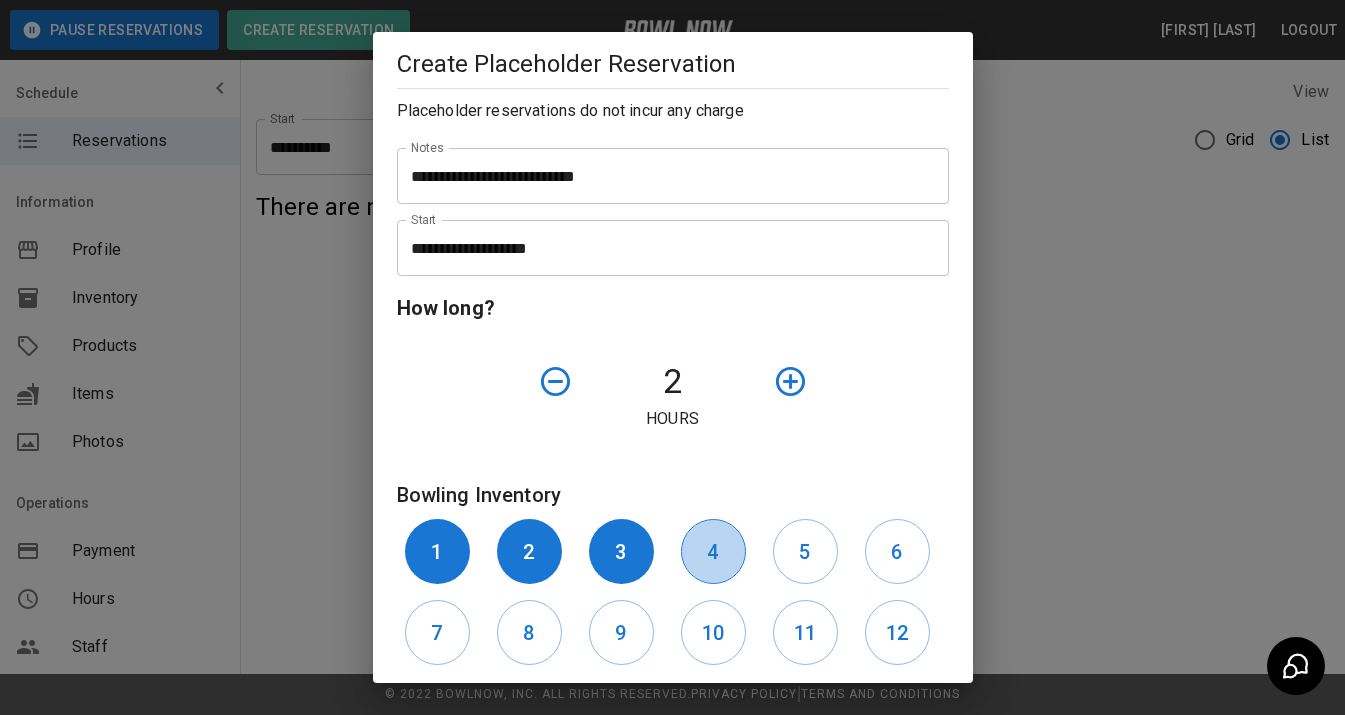 click on "4" at bounding box center [713, 551] 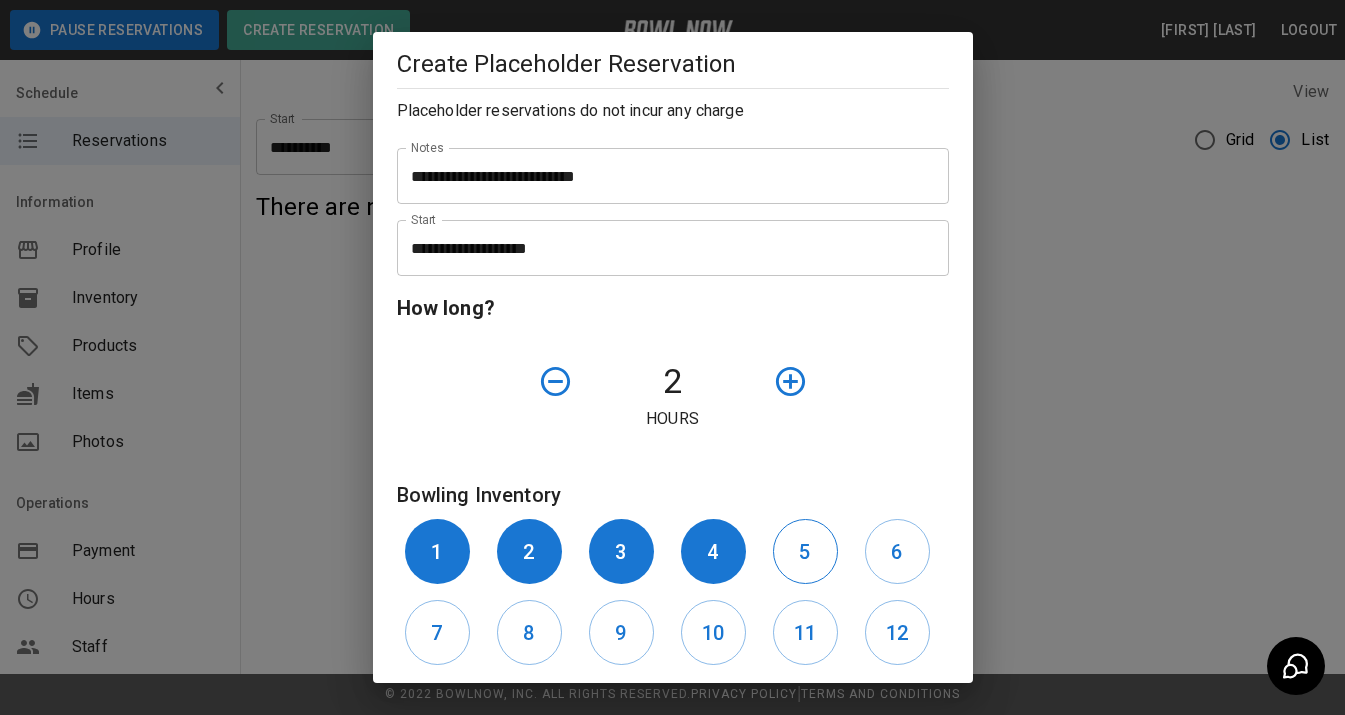click on "5" at bounding box center (805, 551) 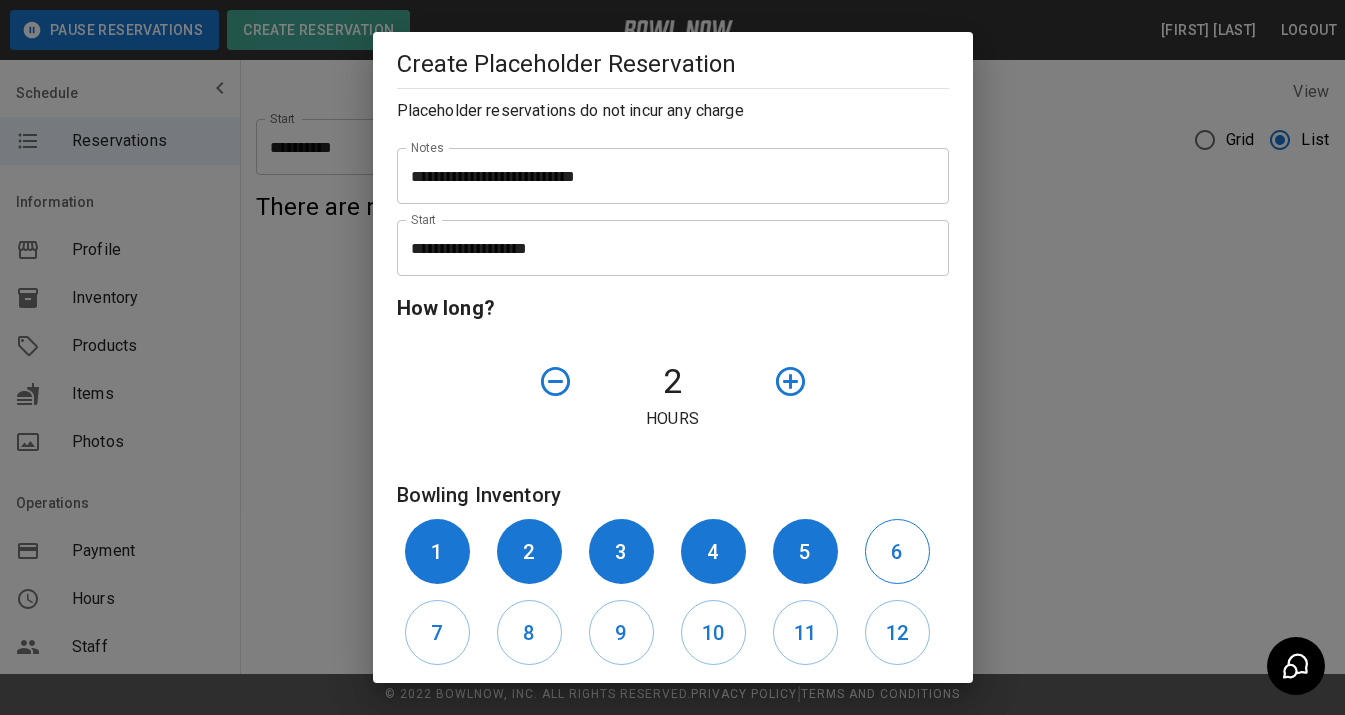 click on "6" at bounding box center [896, 552] 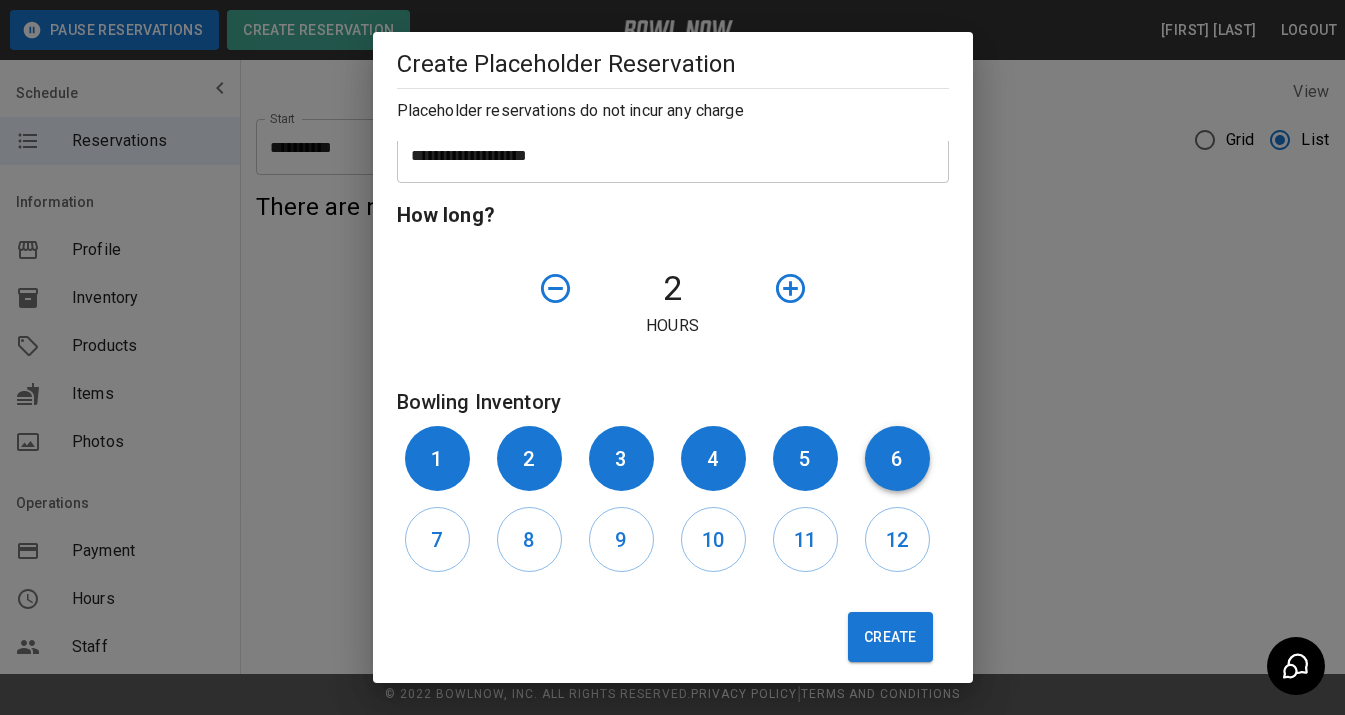 scroll, scrollTop: 323, scrollLeft: 0, axis: vertical 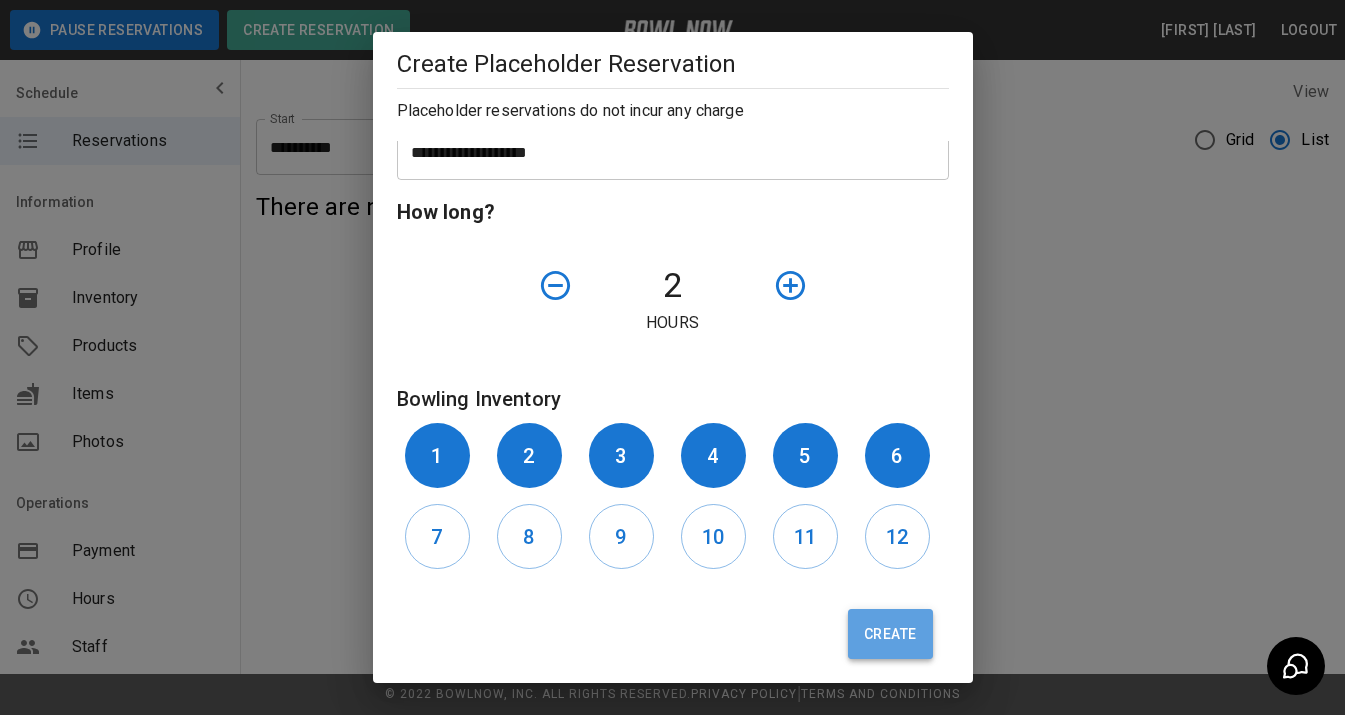 click on "Create" at bounding box center (890, 634) 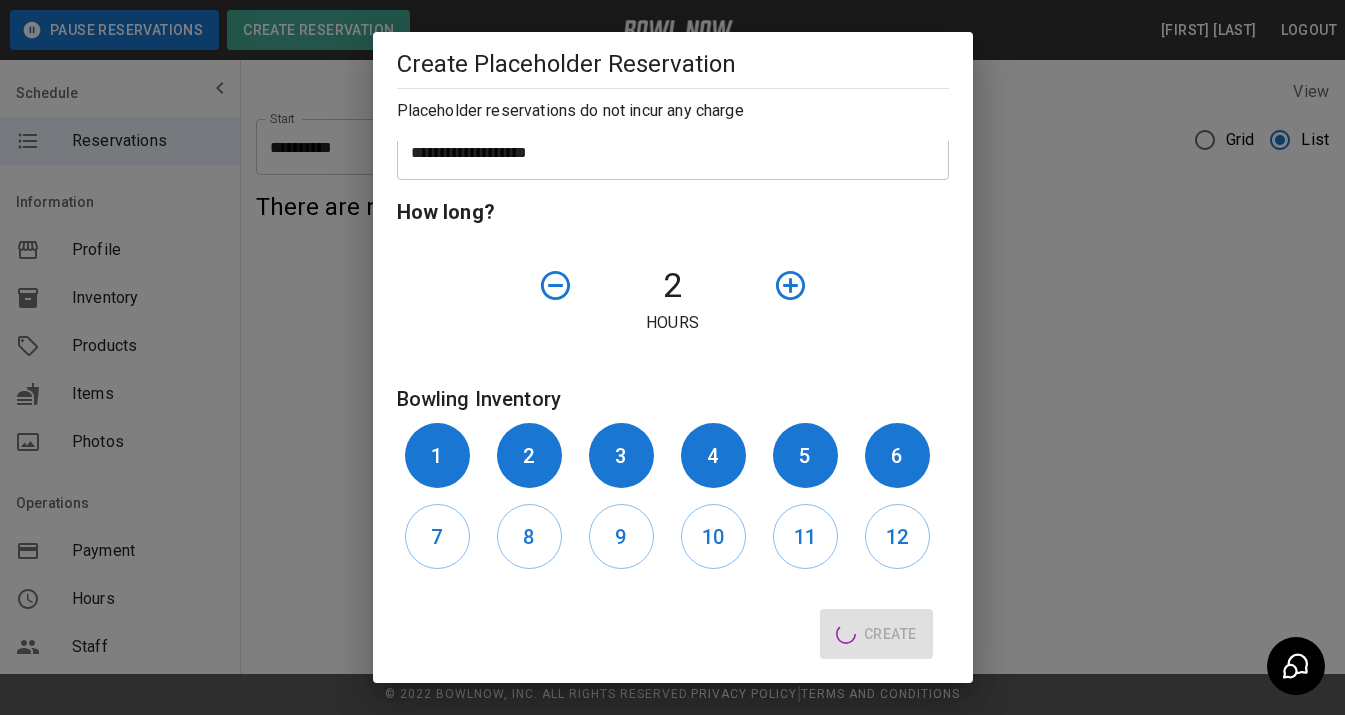type 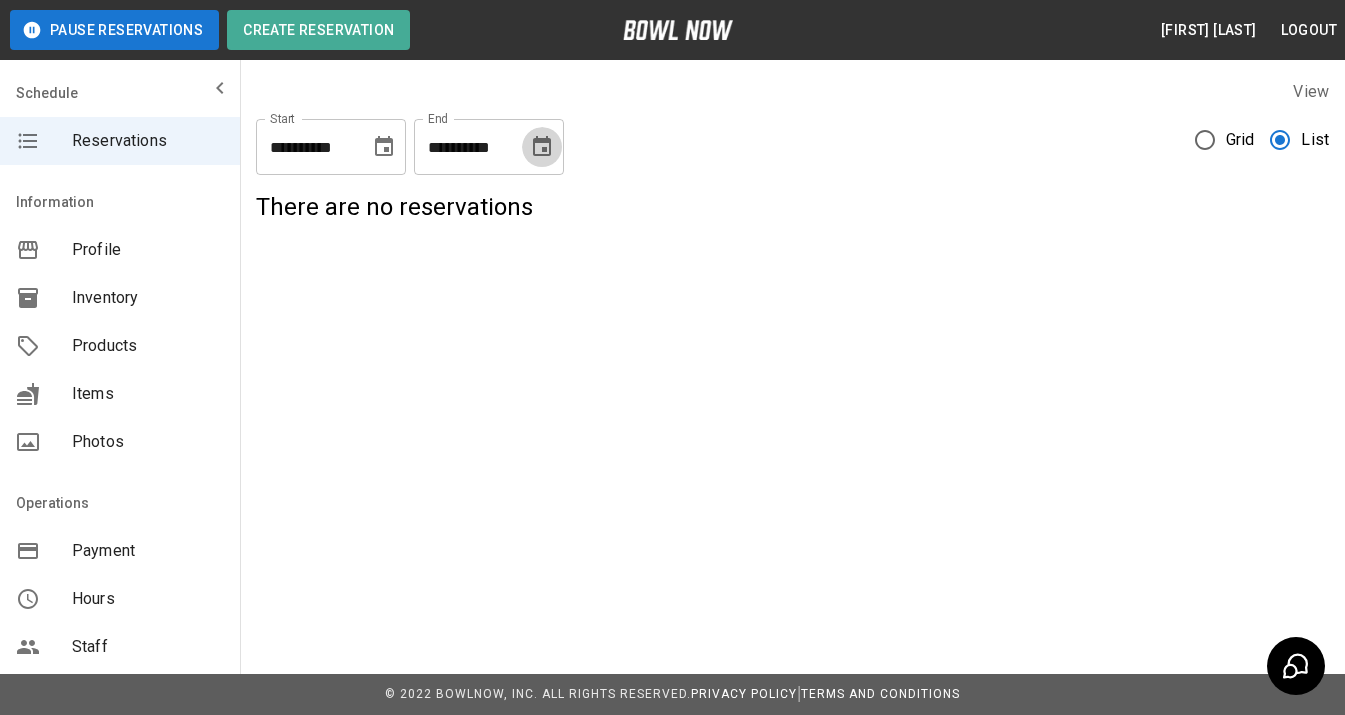 click 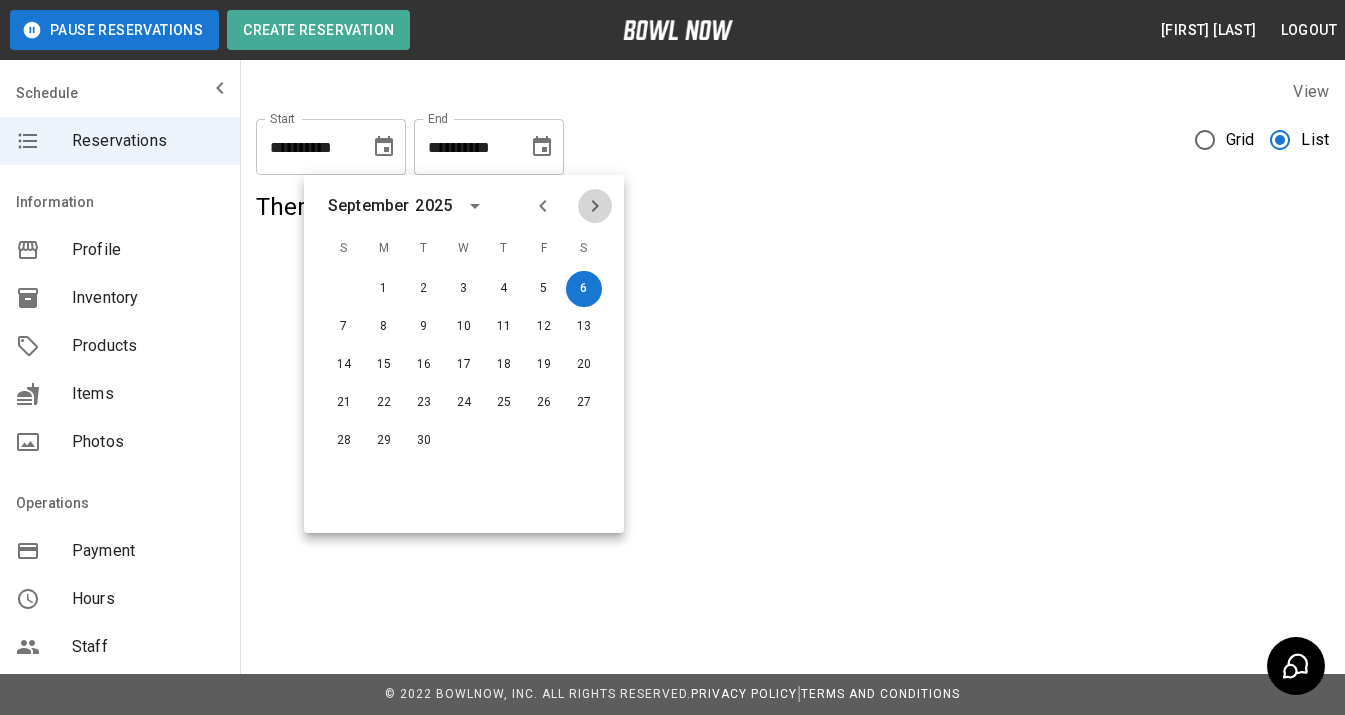 click 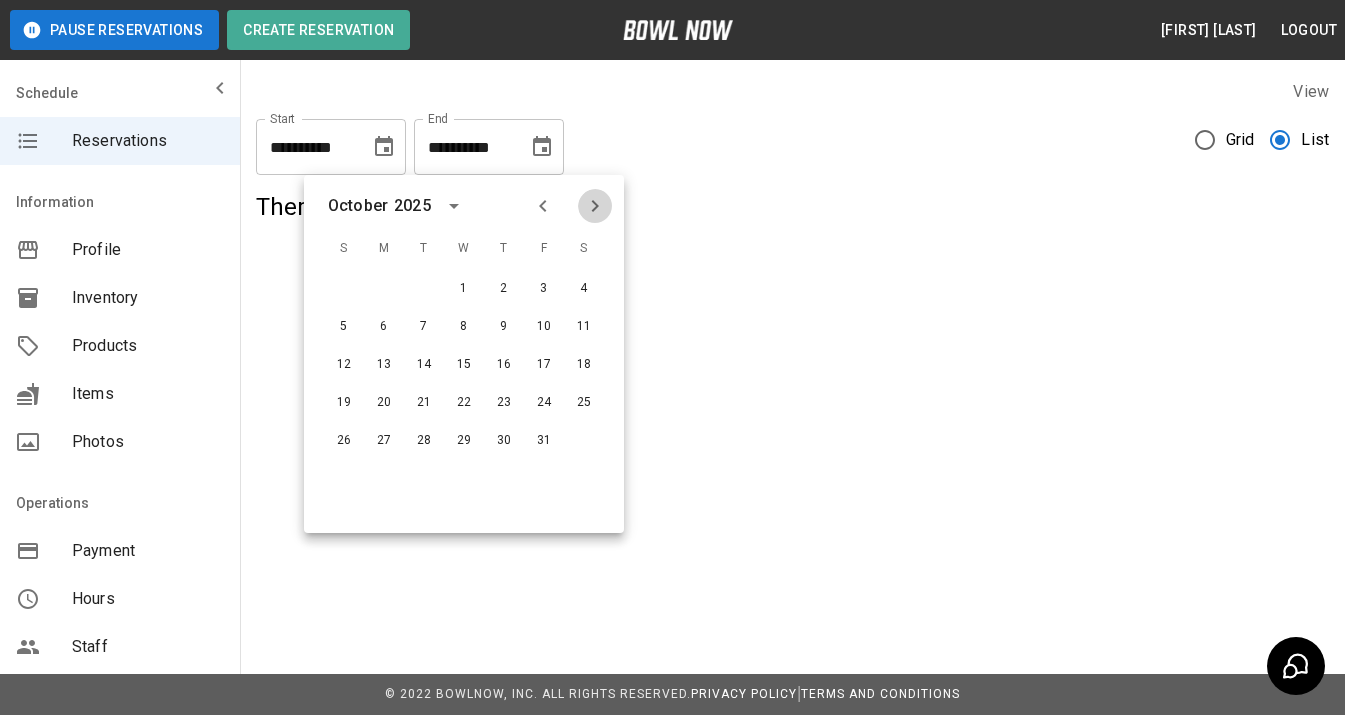 click 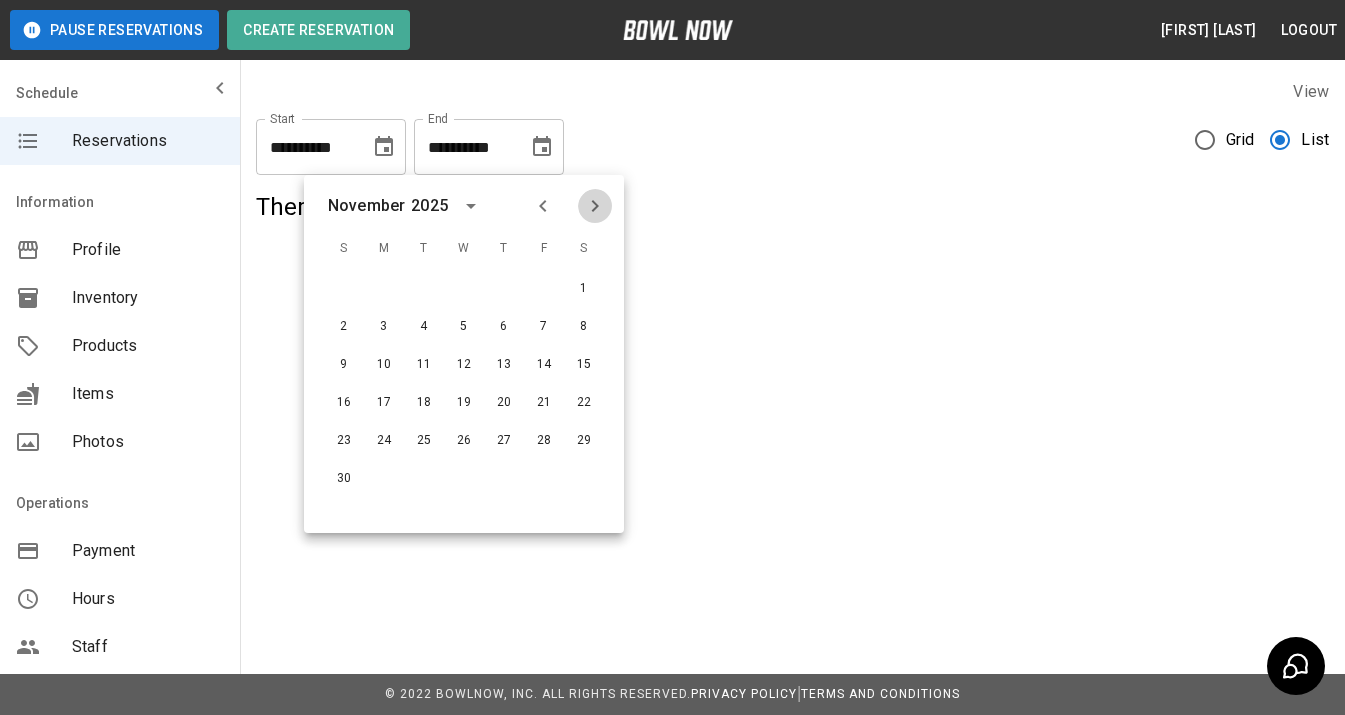 click 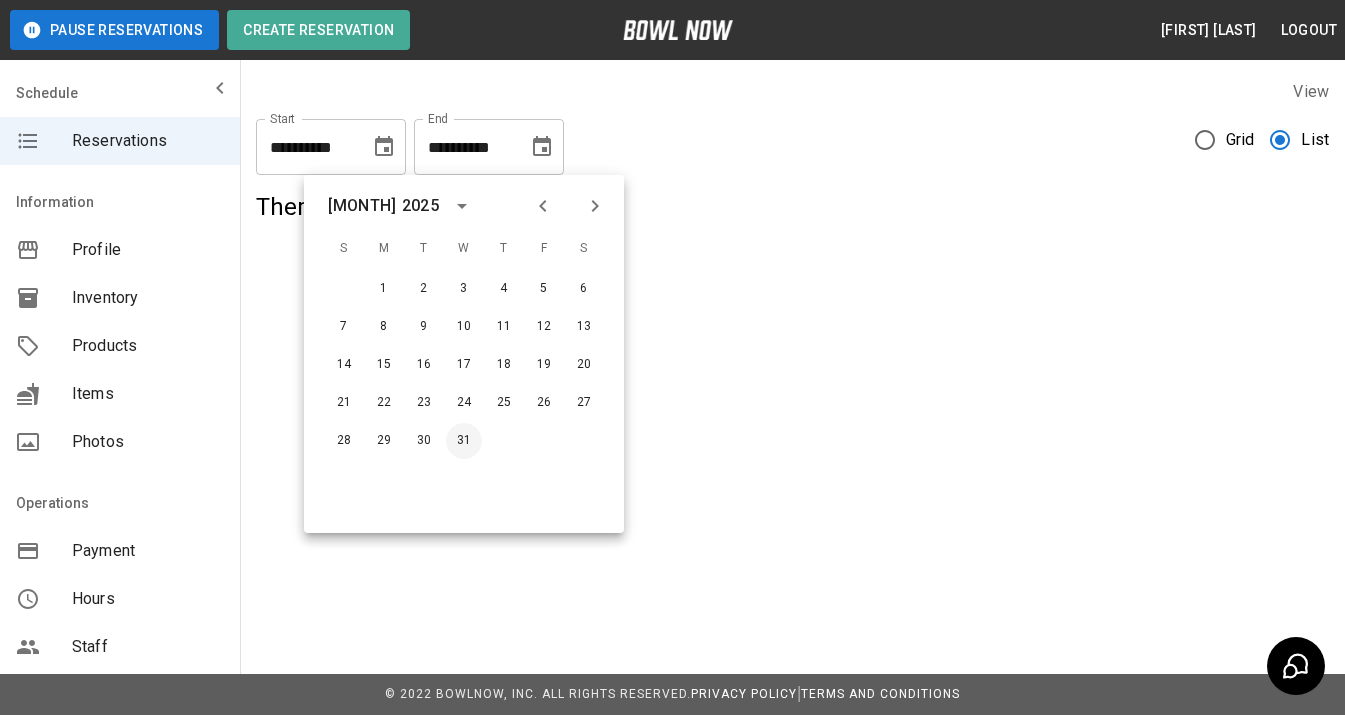 click on "31" at bounding box center (464, 441) 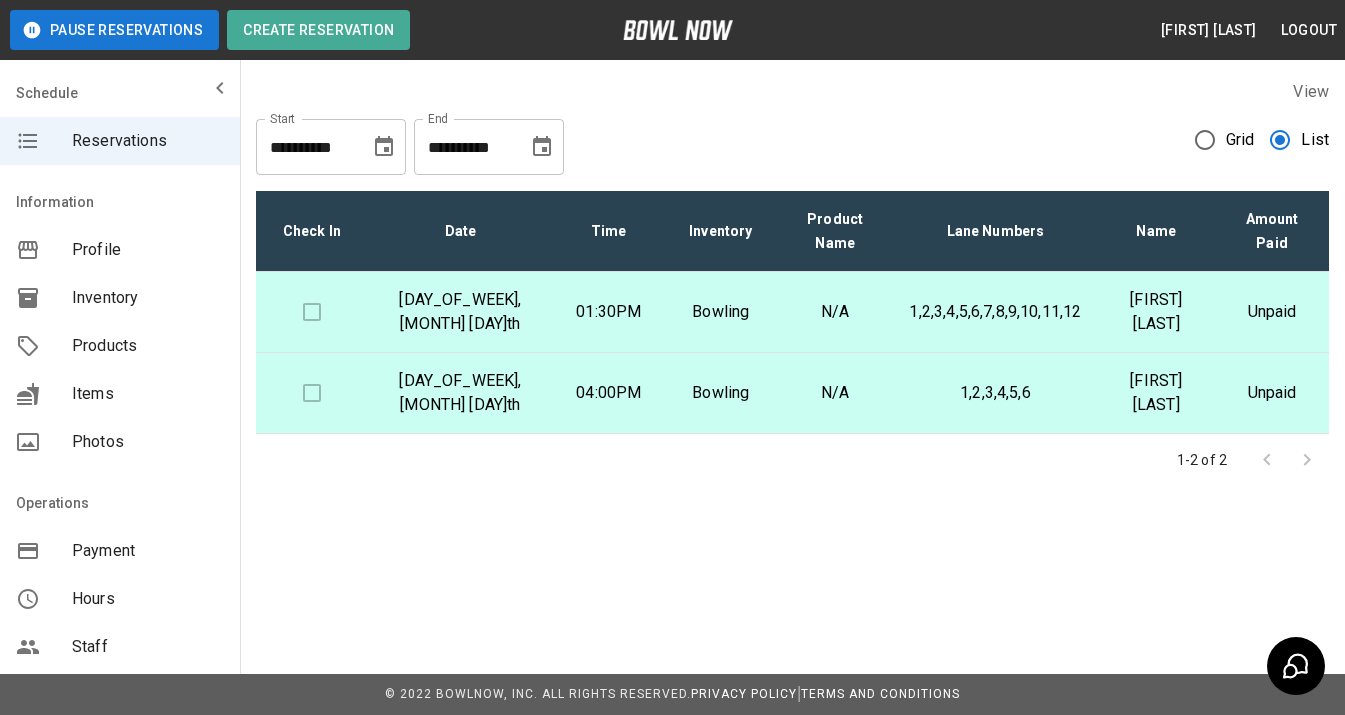 click on "[DAY_OF_WEEK], [MONTH] [DAY]th" at bounding box center [460, 312] 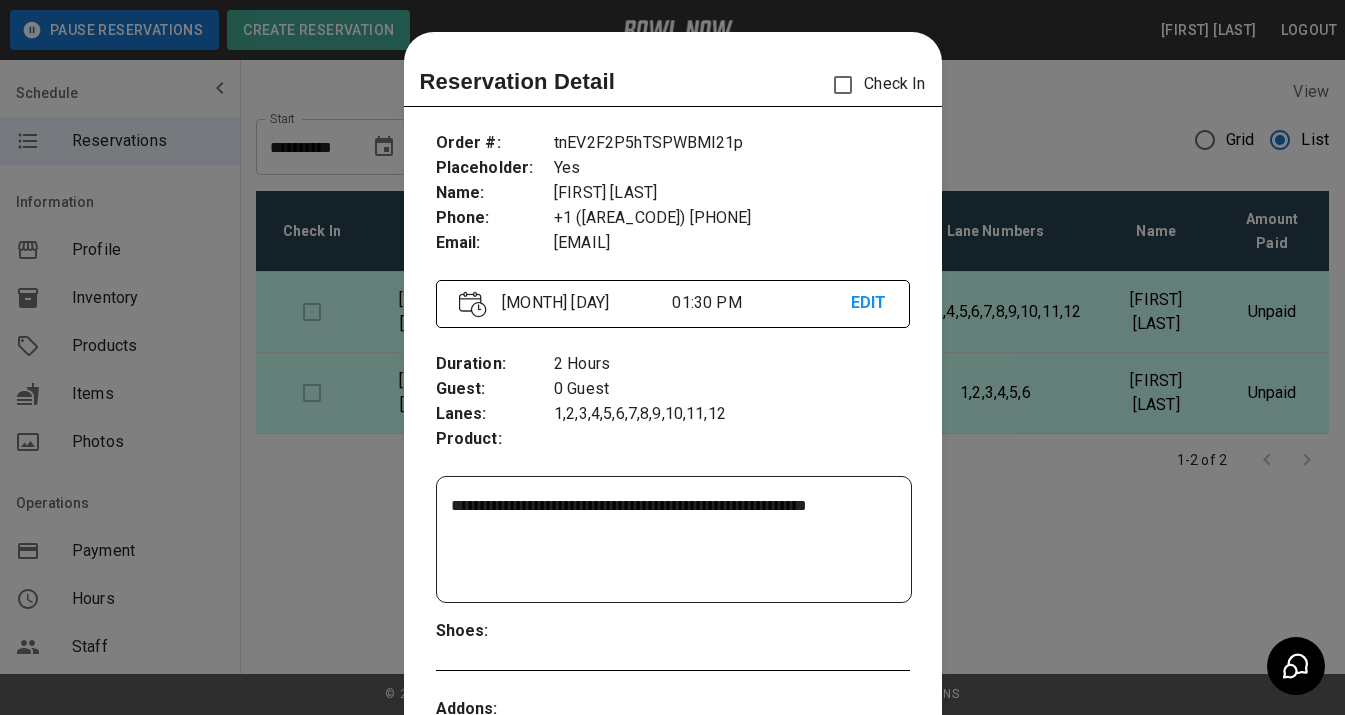 scroll, scrollTop: 32, scrollLeft: 0, axis: vertical 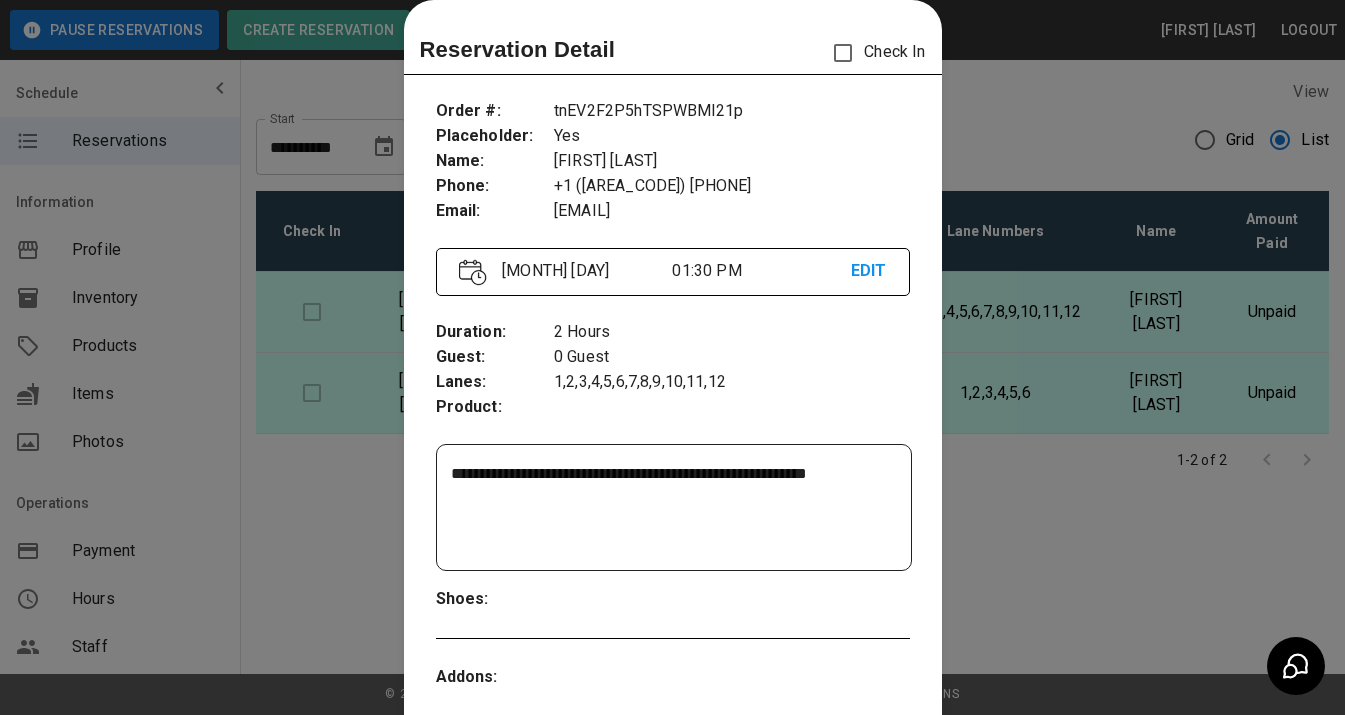 click on "EDIT" at bounding box center [869, 271] 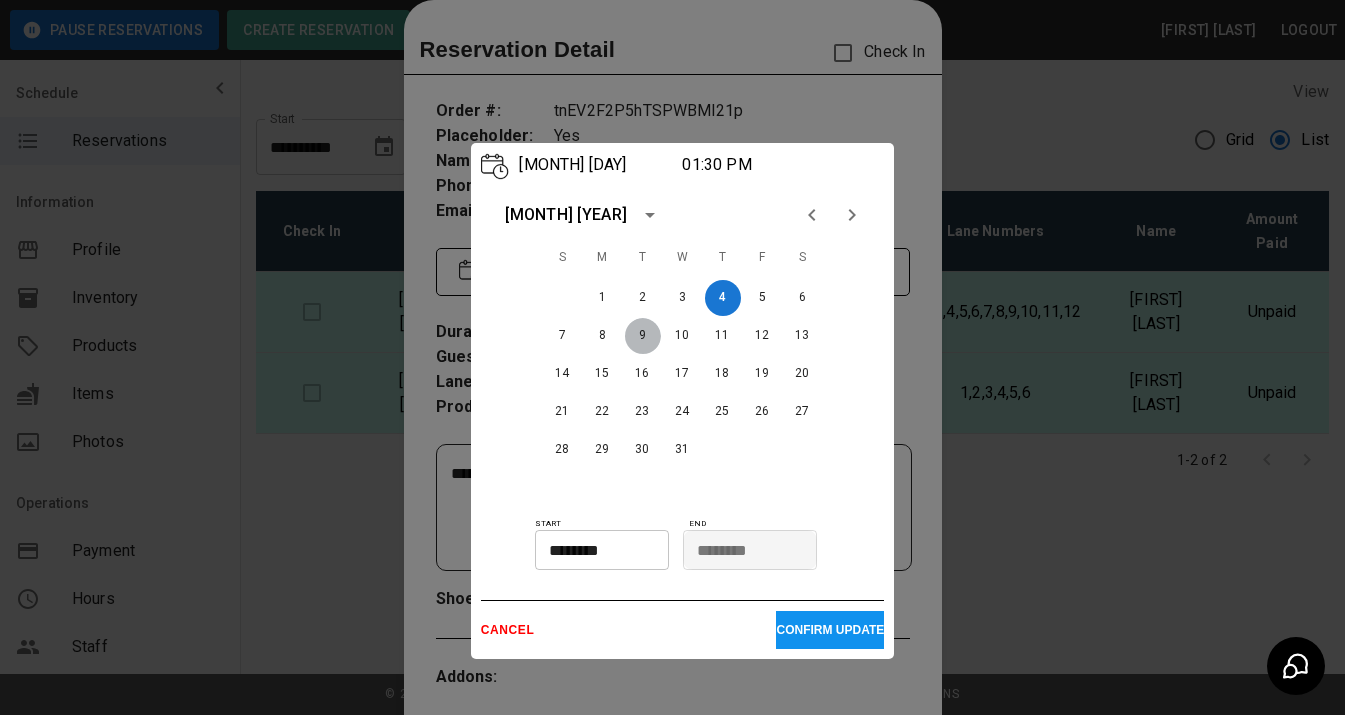 click on "9" at bounding box center (643, 336) 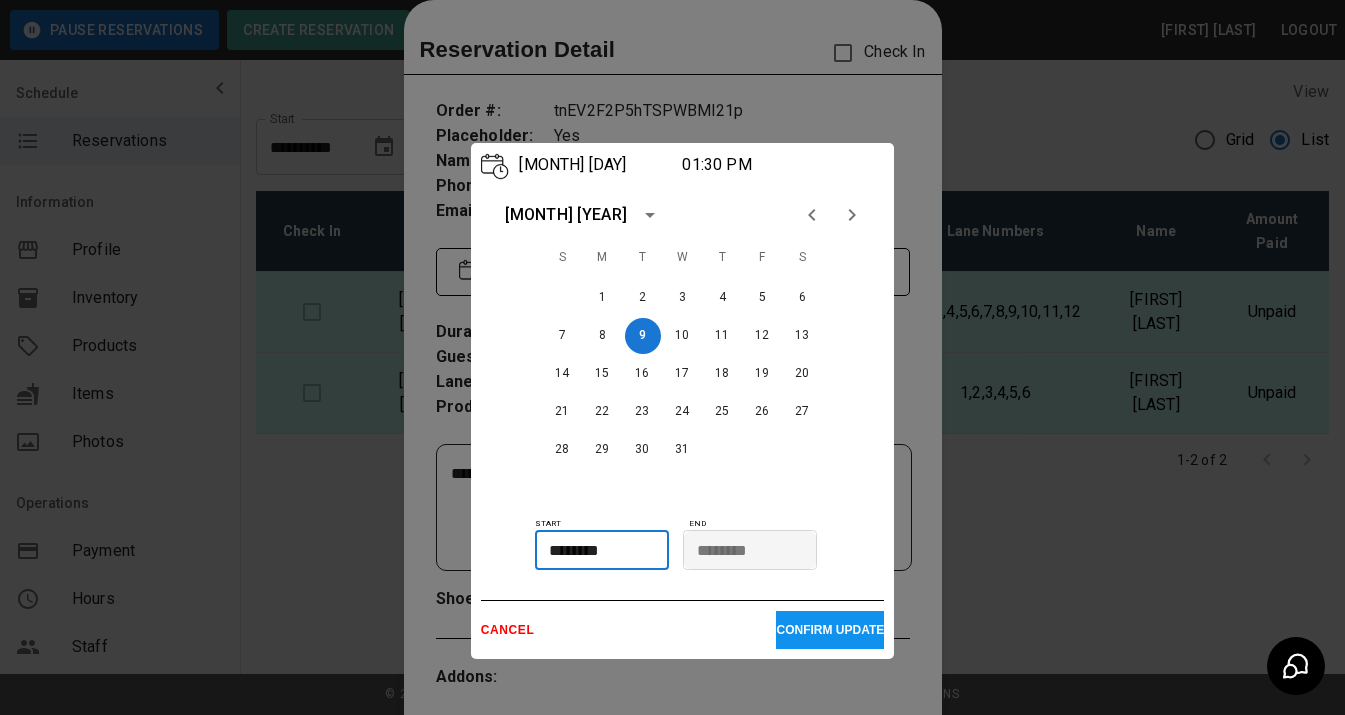click on "********" at bounding box center [595, 550] 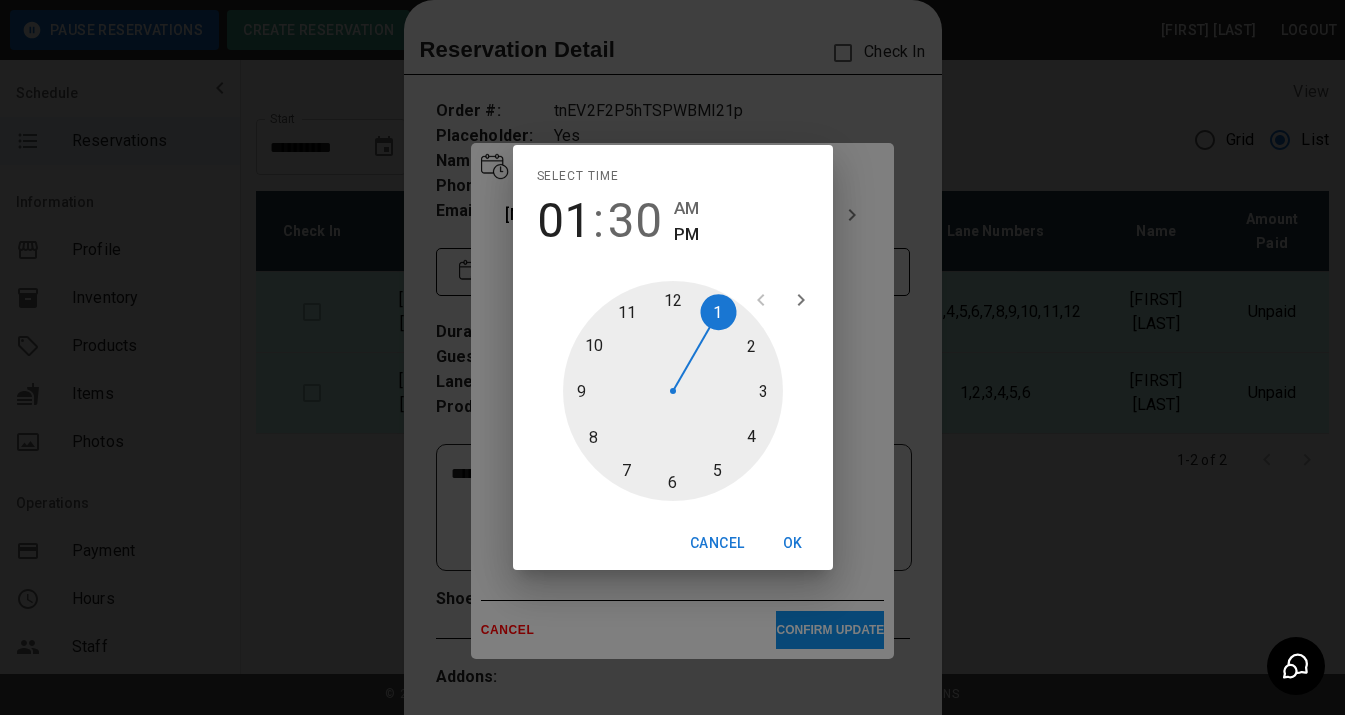 click at bounding box center (673, 391) 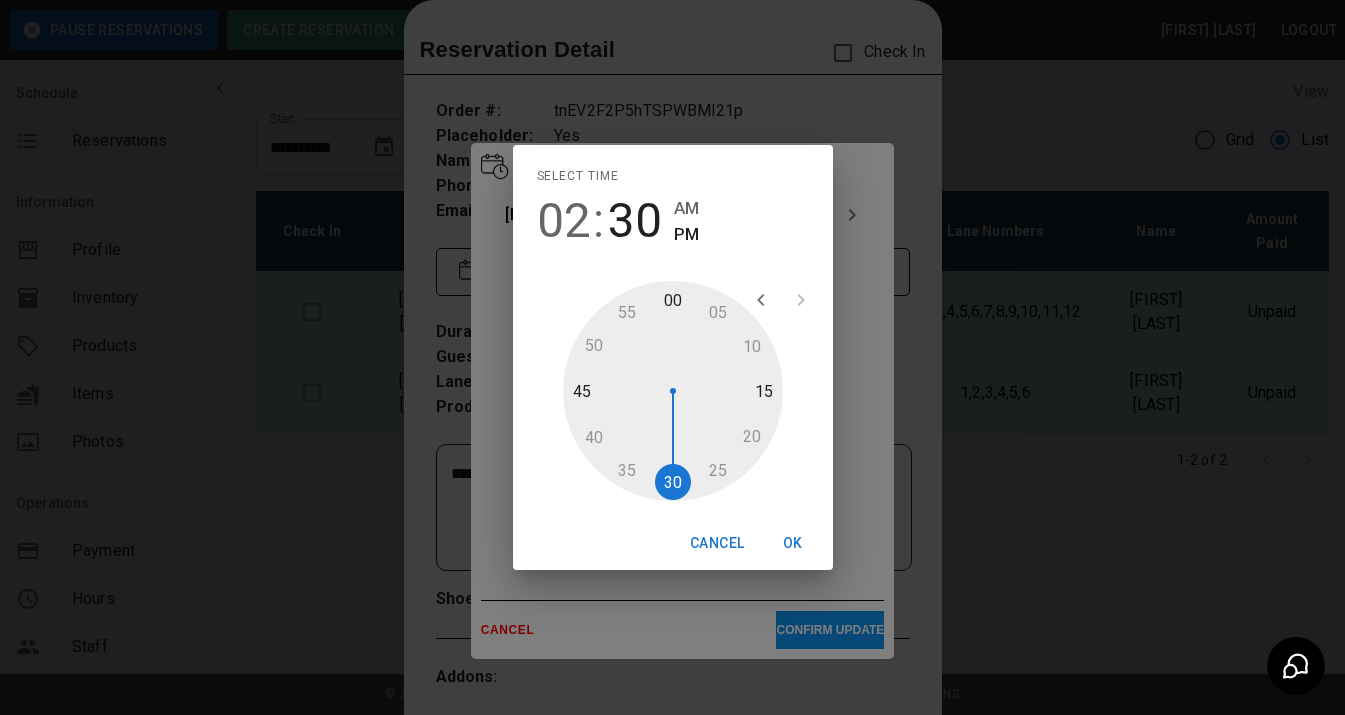 type on "********" 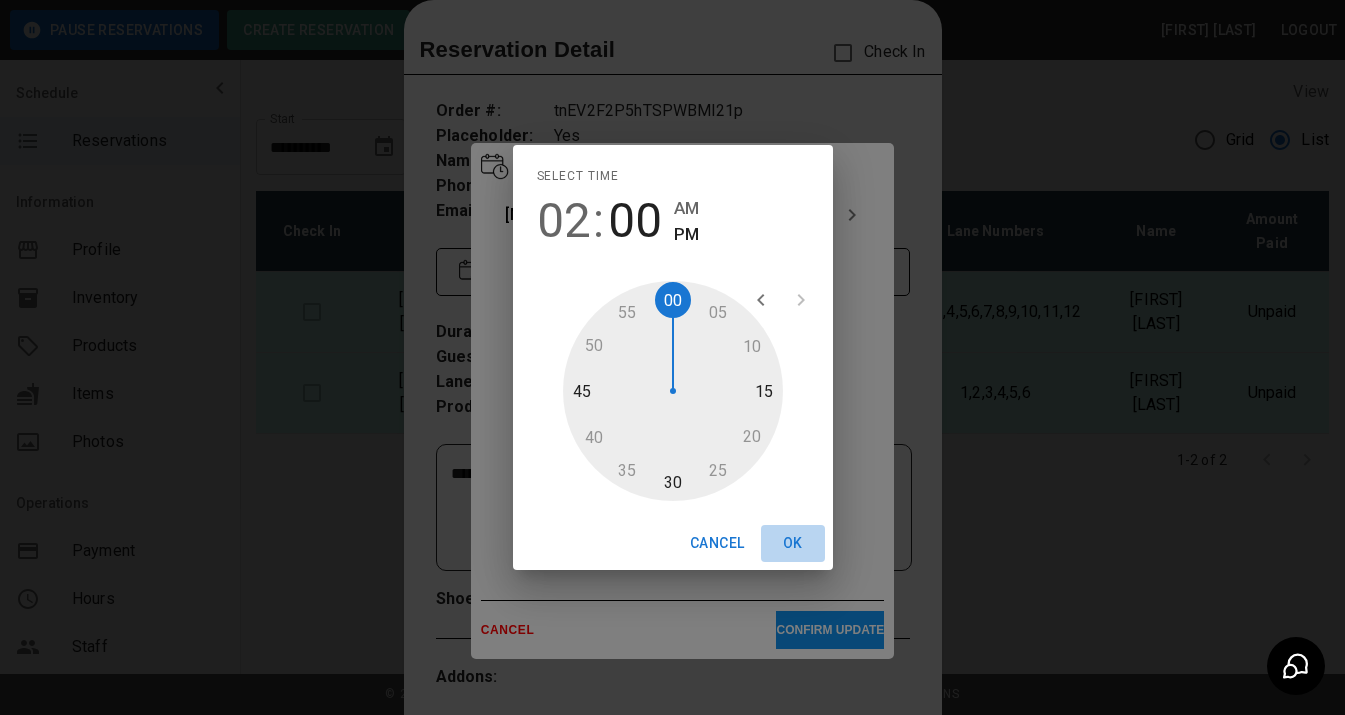 click on "OK" at bounding box center [793, 543] 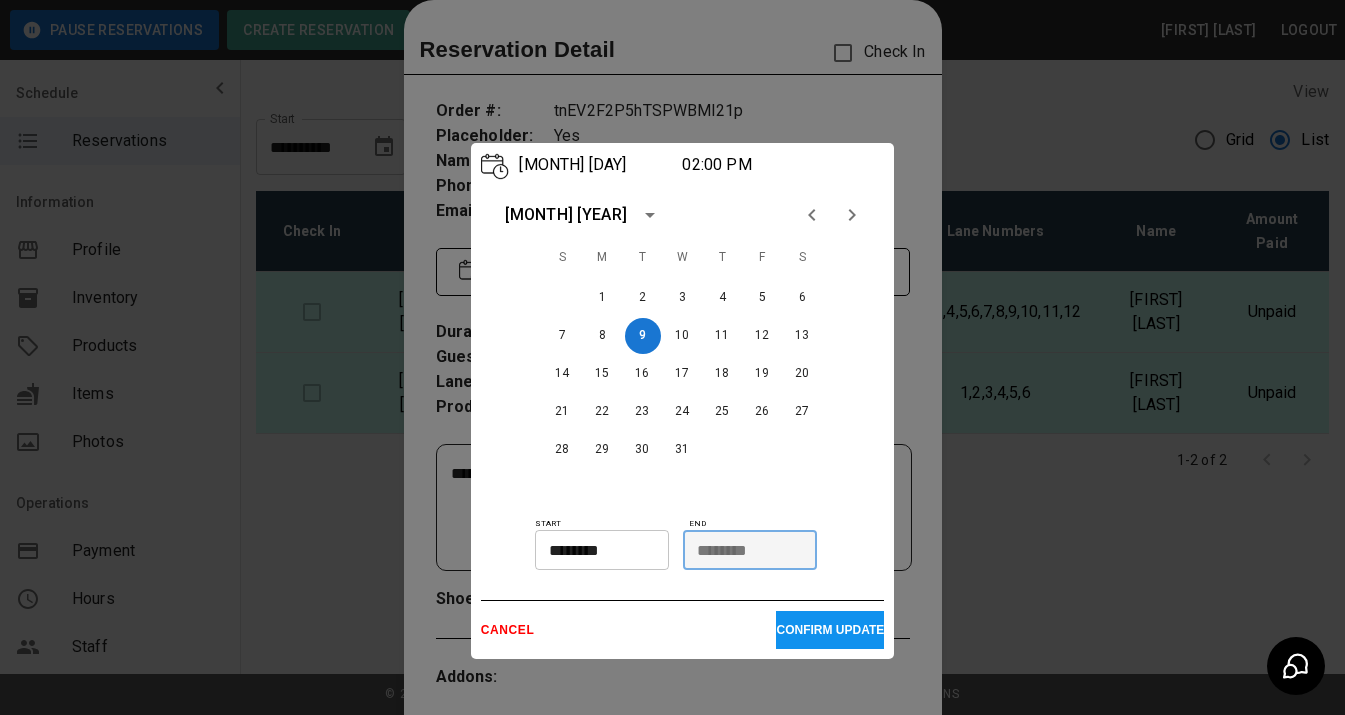 click on "********" at bounding box center [743, 550] 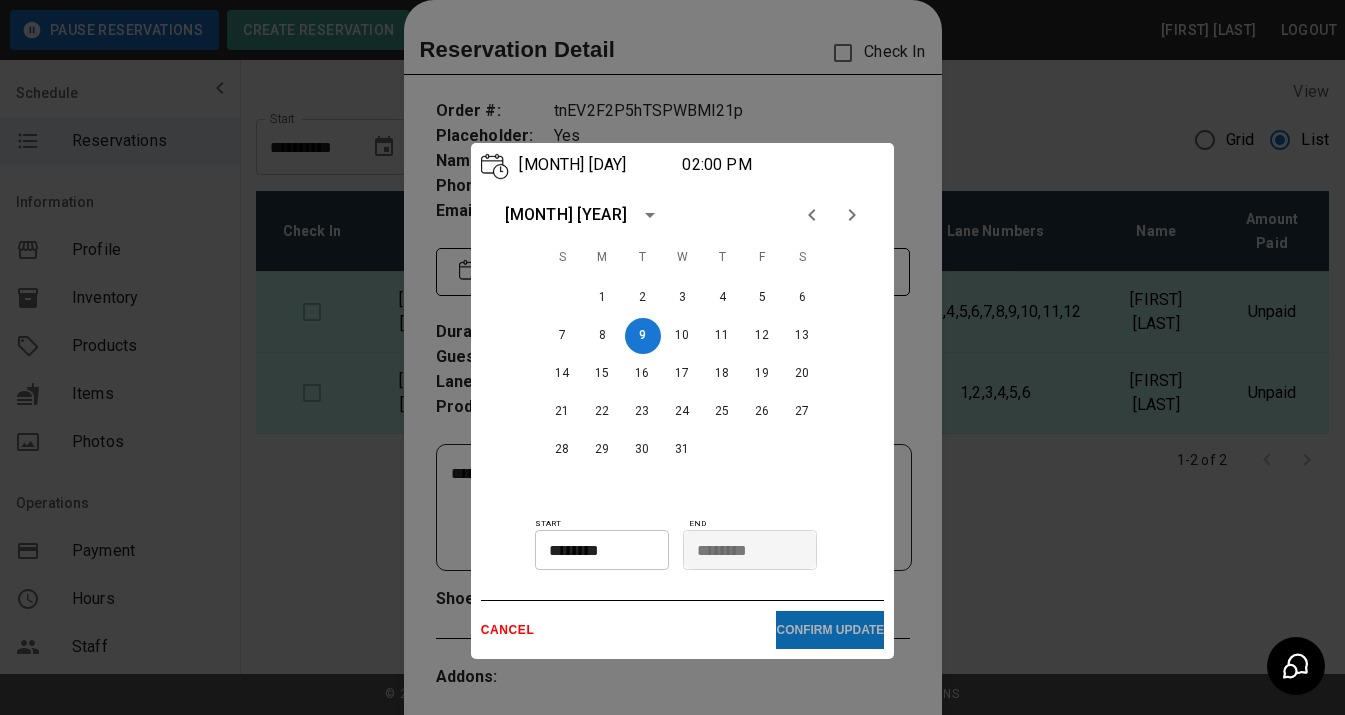 click on "CONFIRM UPDATE" at bounding box center (830, 630) 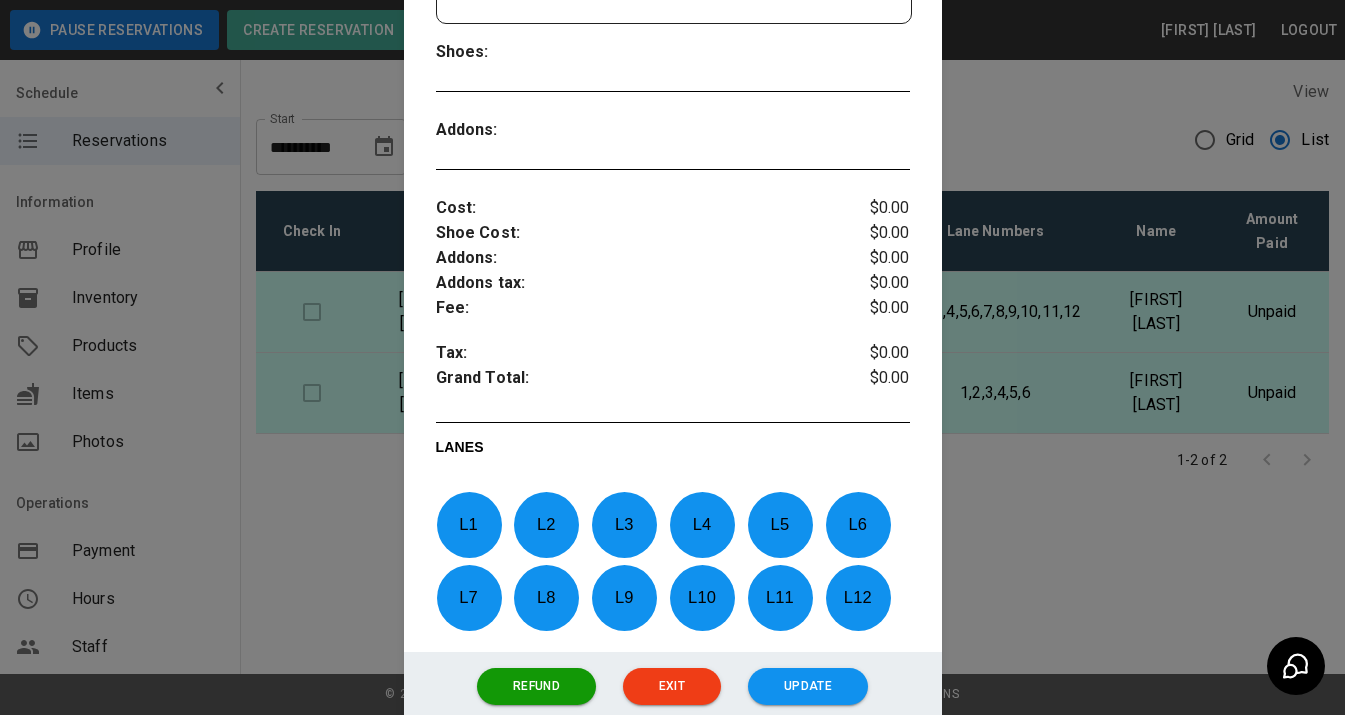 scroll, scrollTop: 580, scrollLeft: 0, axis: vertical 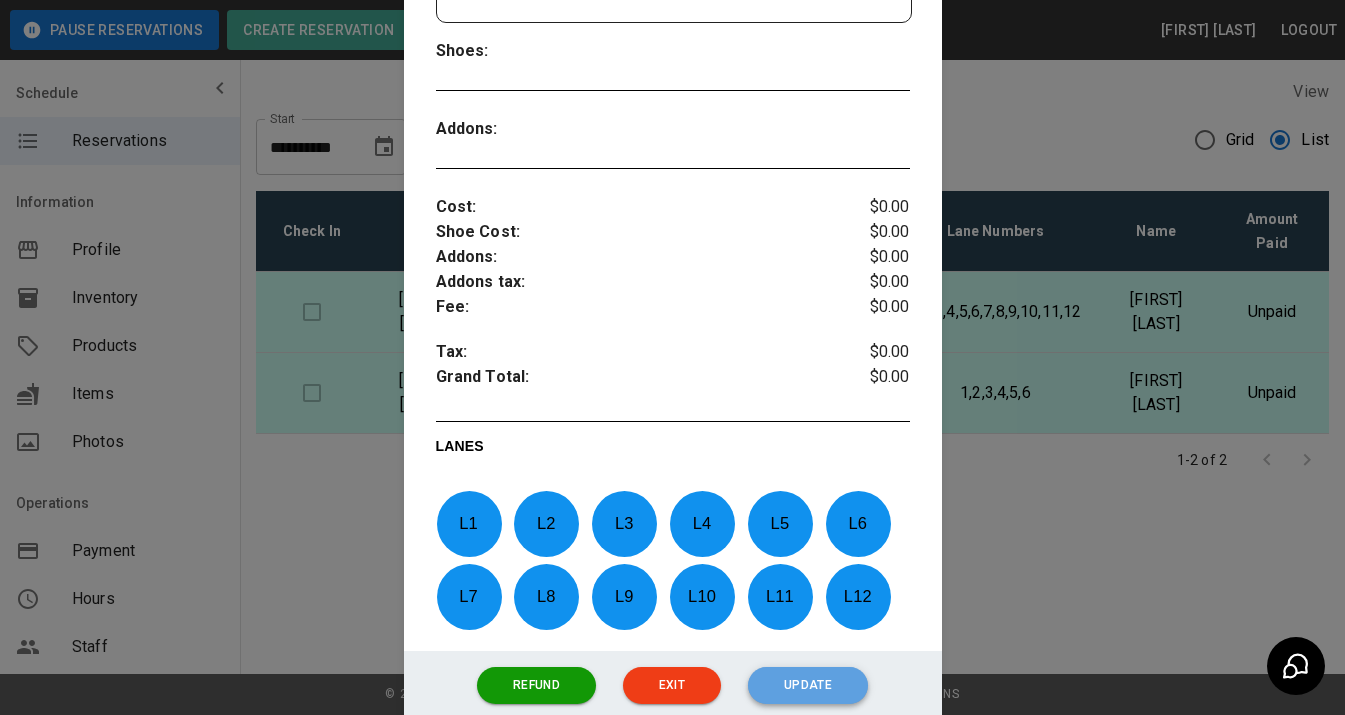 click on "Update" at bounding box center (808, 685) 